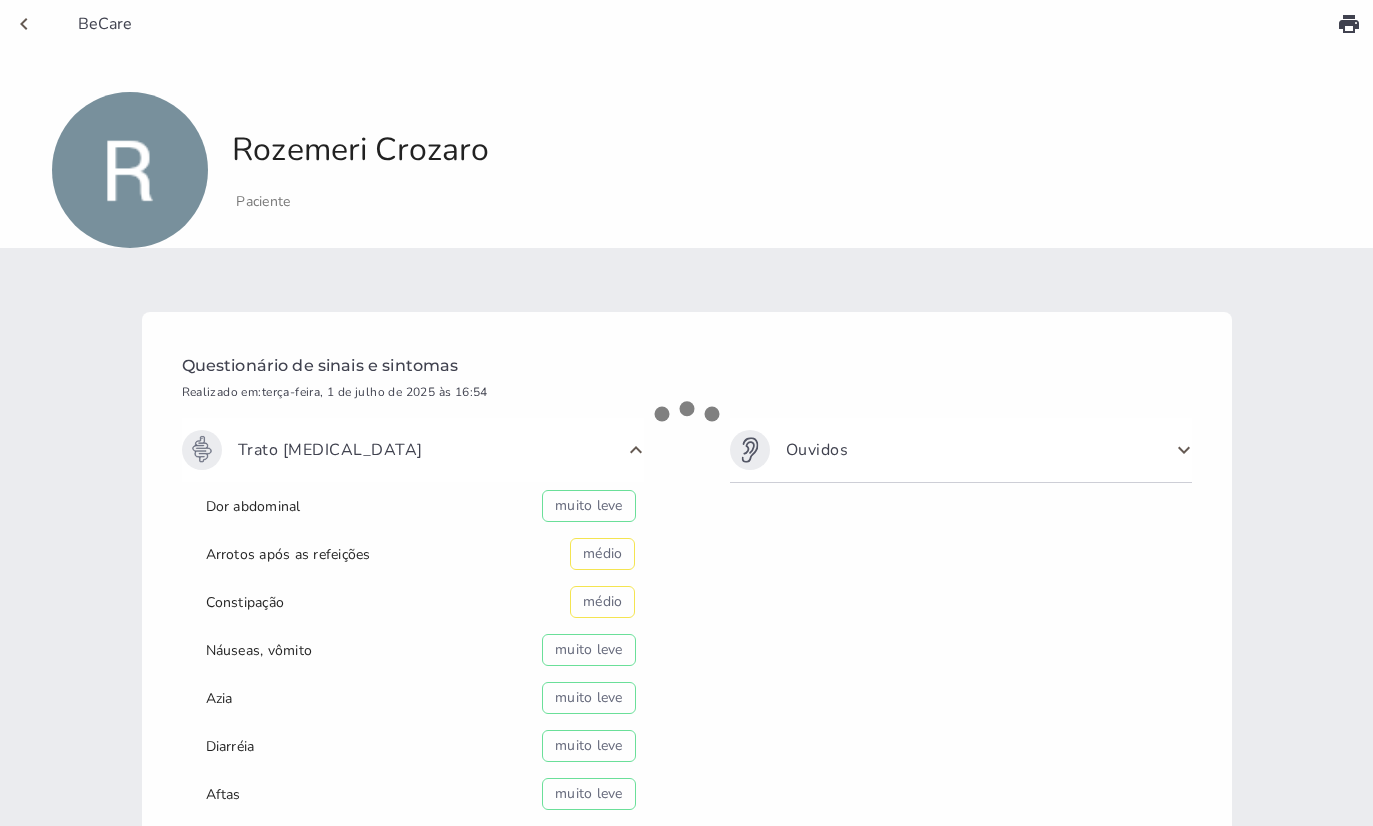 scroll, scrollTop: 0, scrollLeft: 0, axis: both 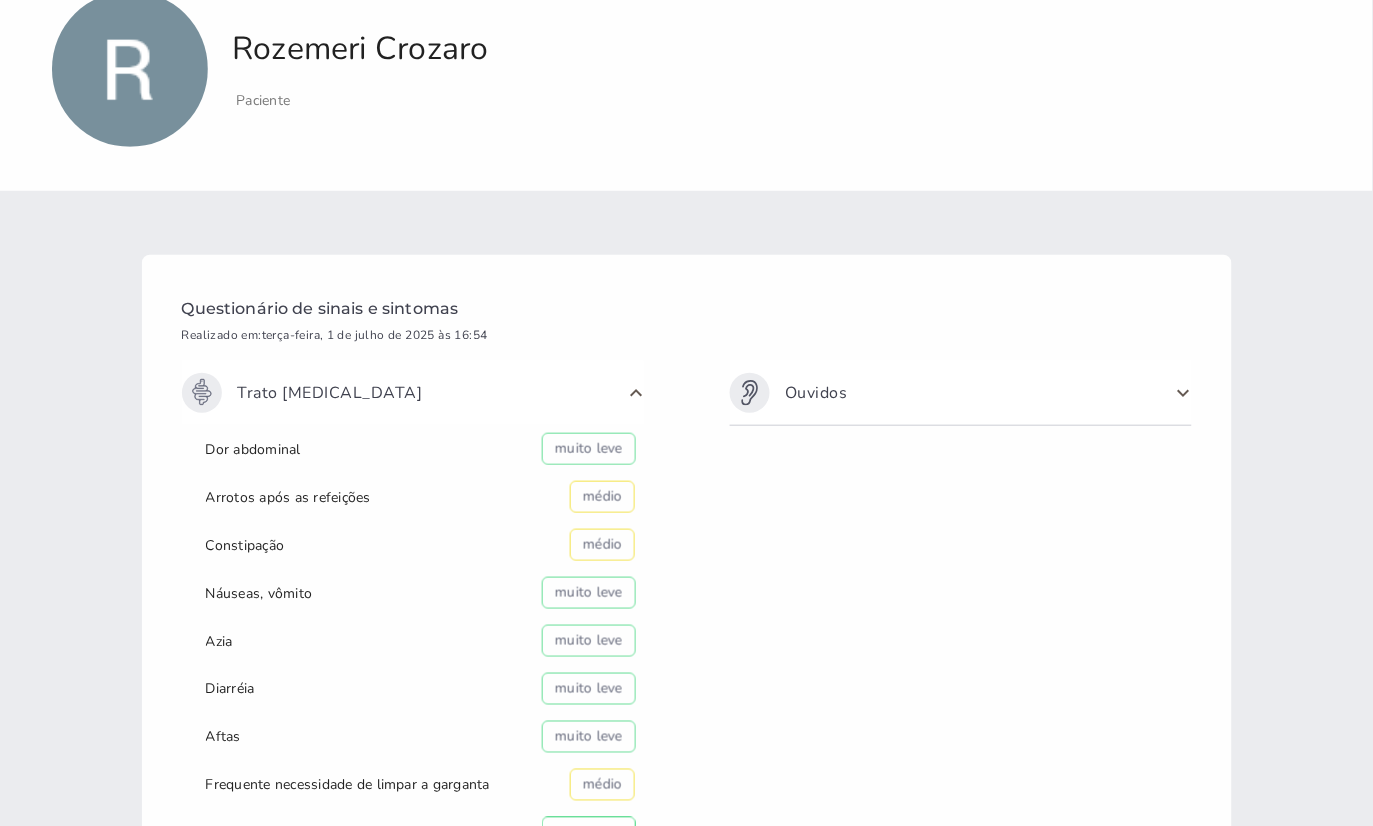 click on "BeCare
Rozemeri Crozaro
Paciente" 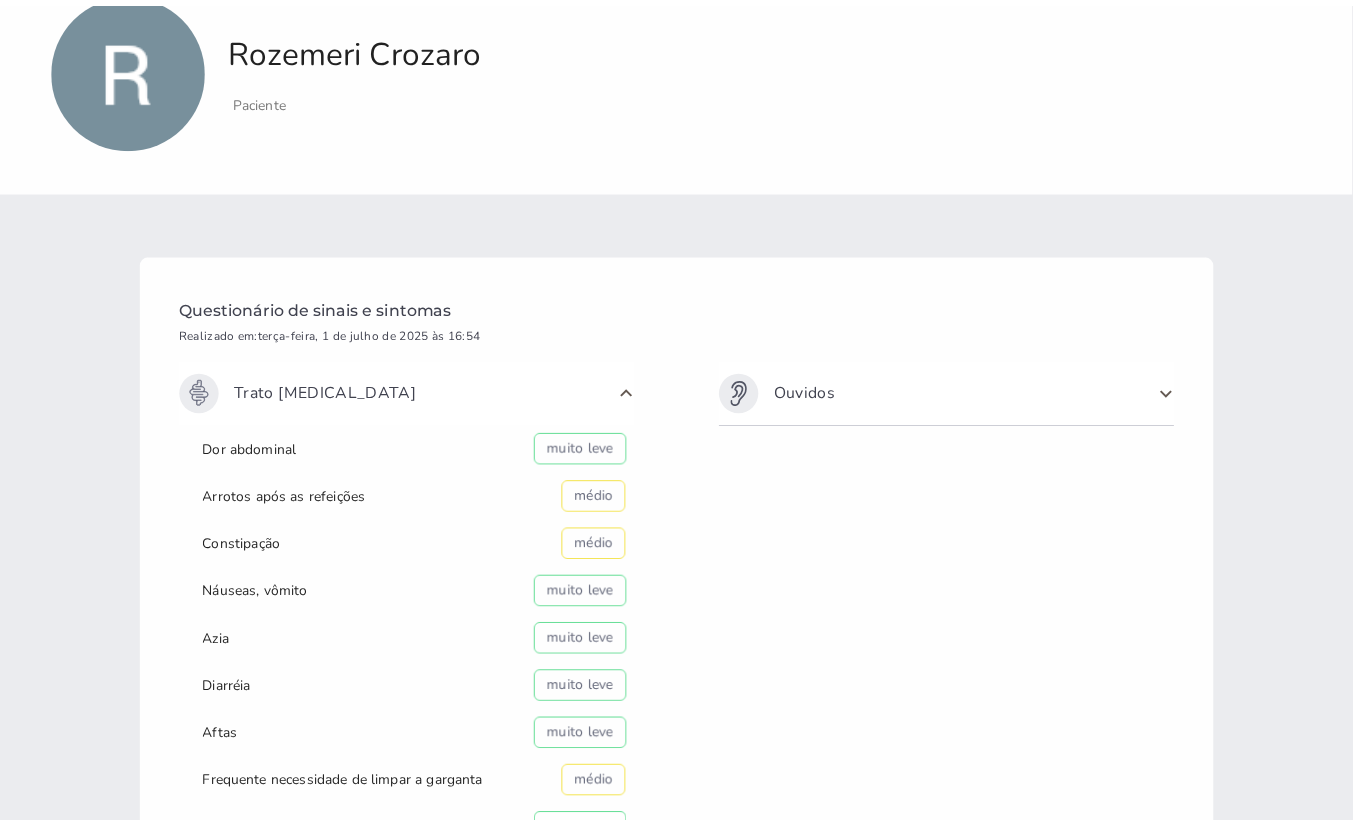 scroll, scrollTop: 0, scrollLeft: 0, axis: both 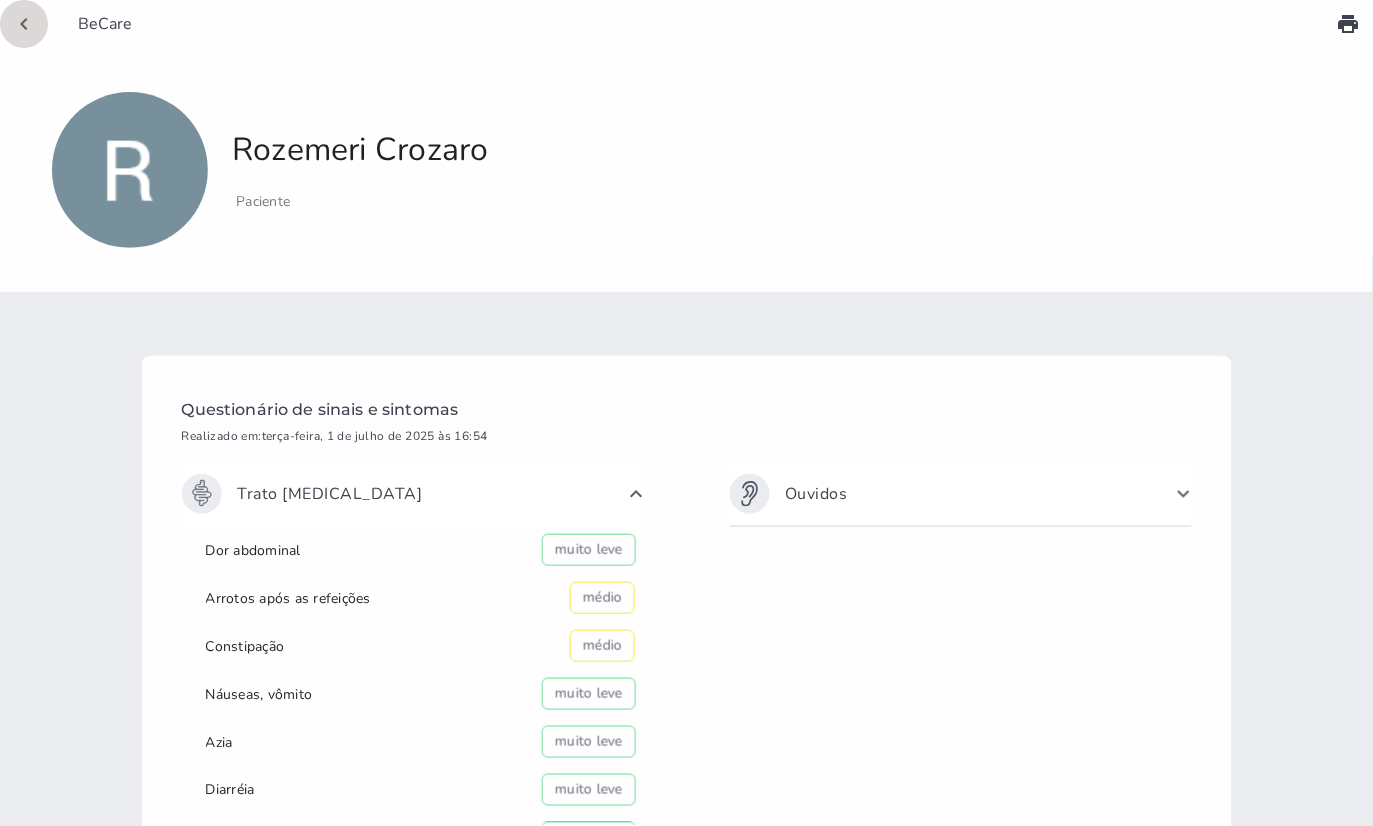 click on "chevron_left" 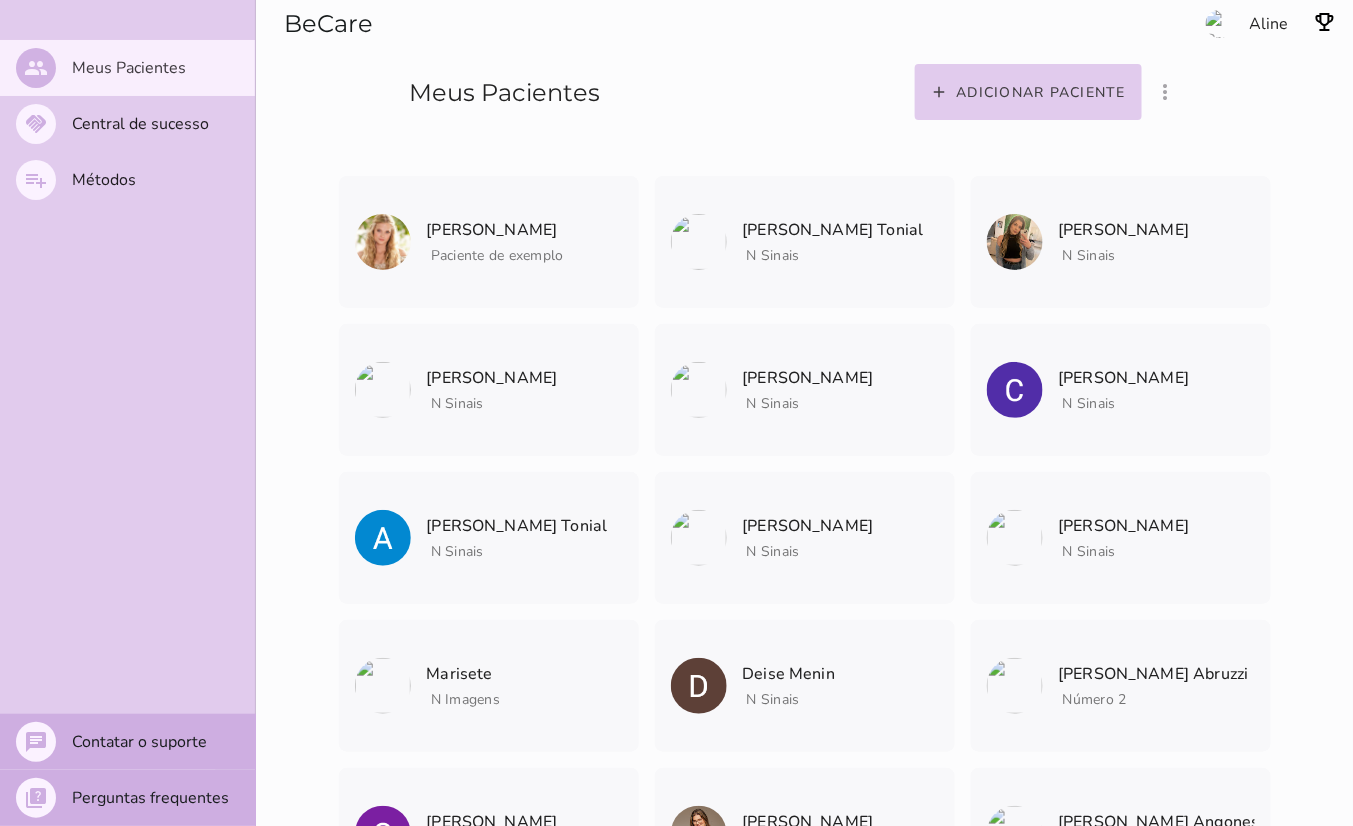 scroll, scrollTop: 3072, scrollLeft: 0, axis: vertical 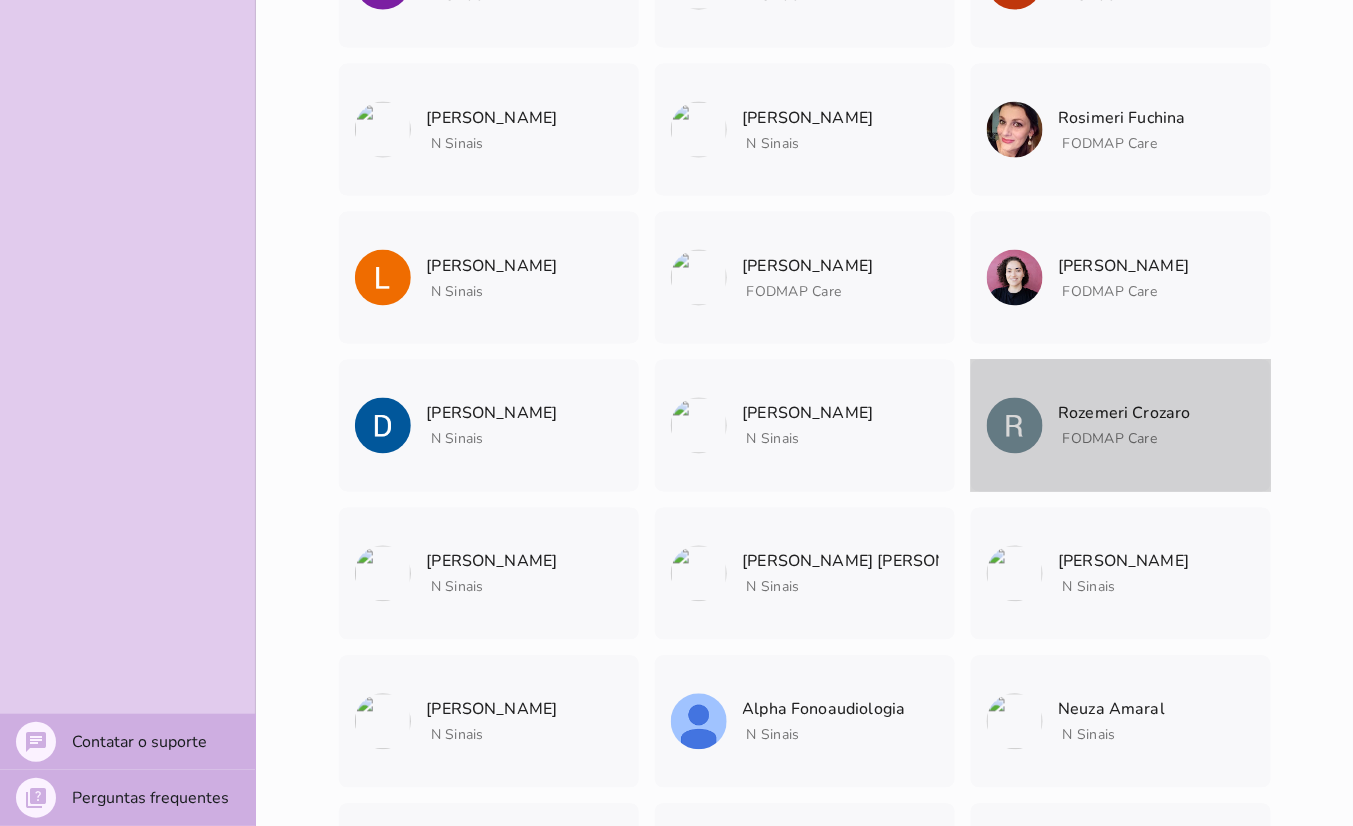 click on "FODMAP Care" 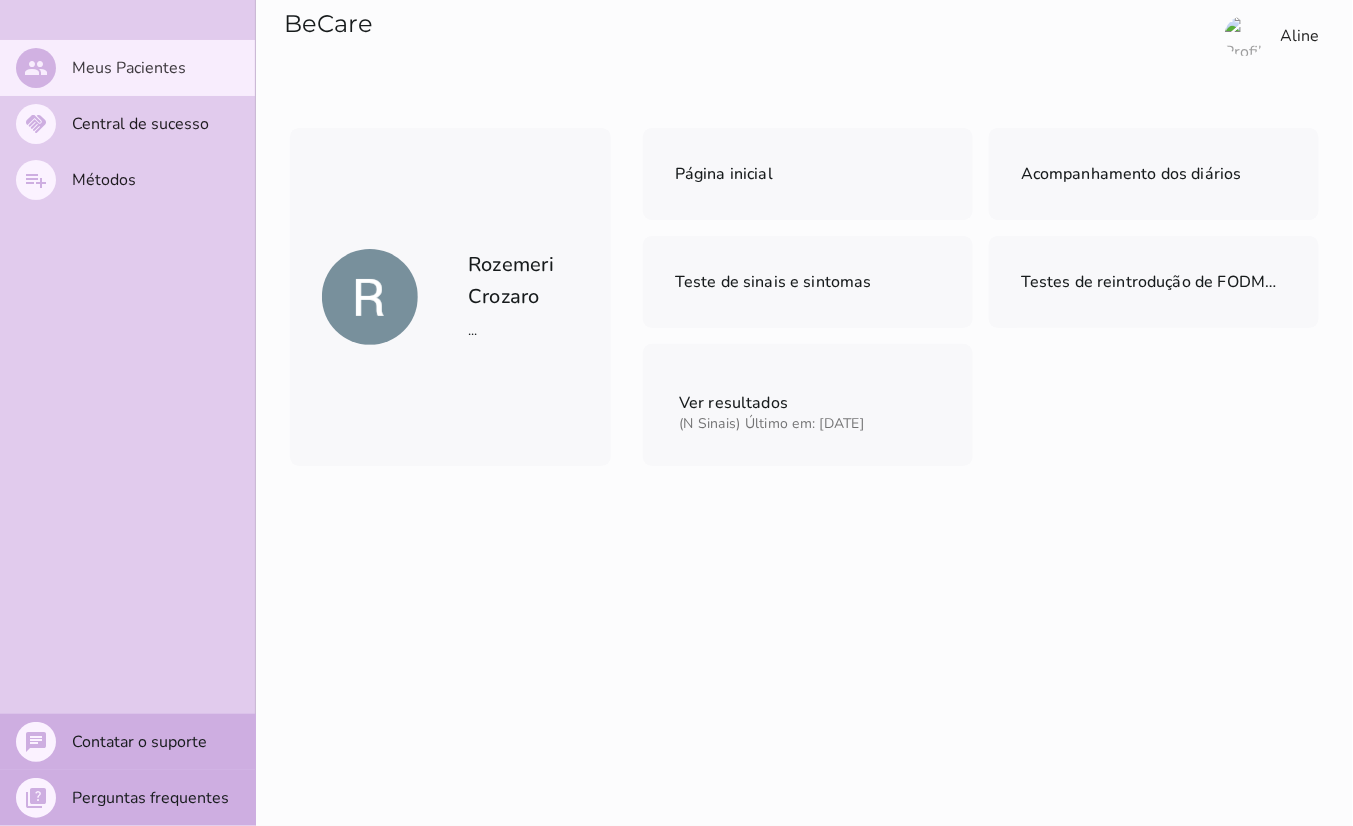 scroll, scrollTop: 0, scrollLeft: 0, axis: both 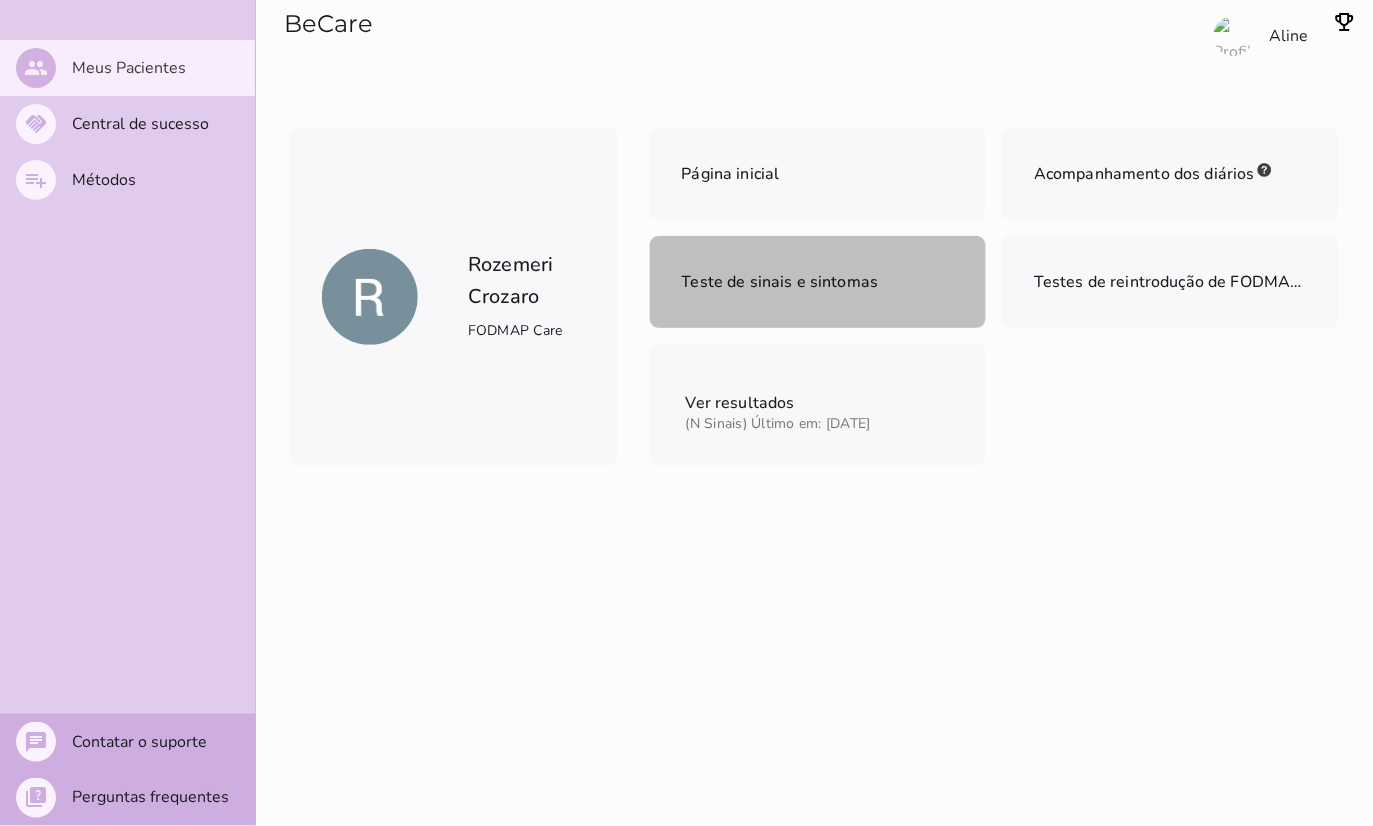 click on "Teste de sinais e sintomas" at bounding box center [780, 282] 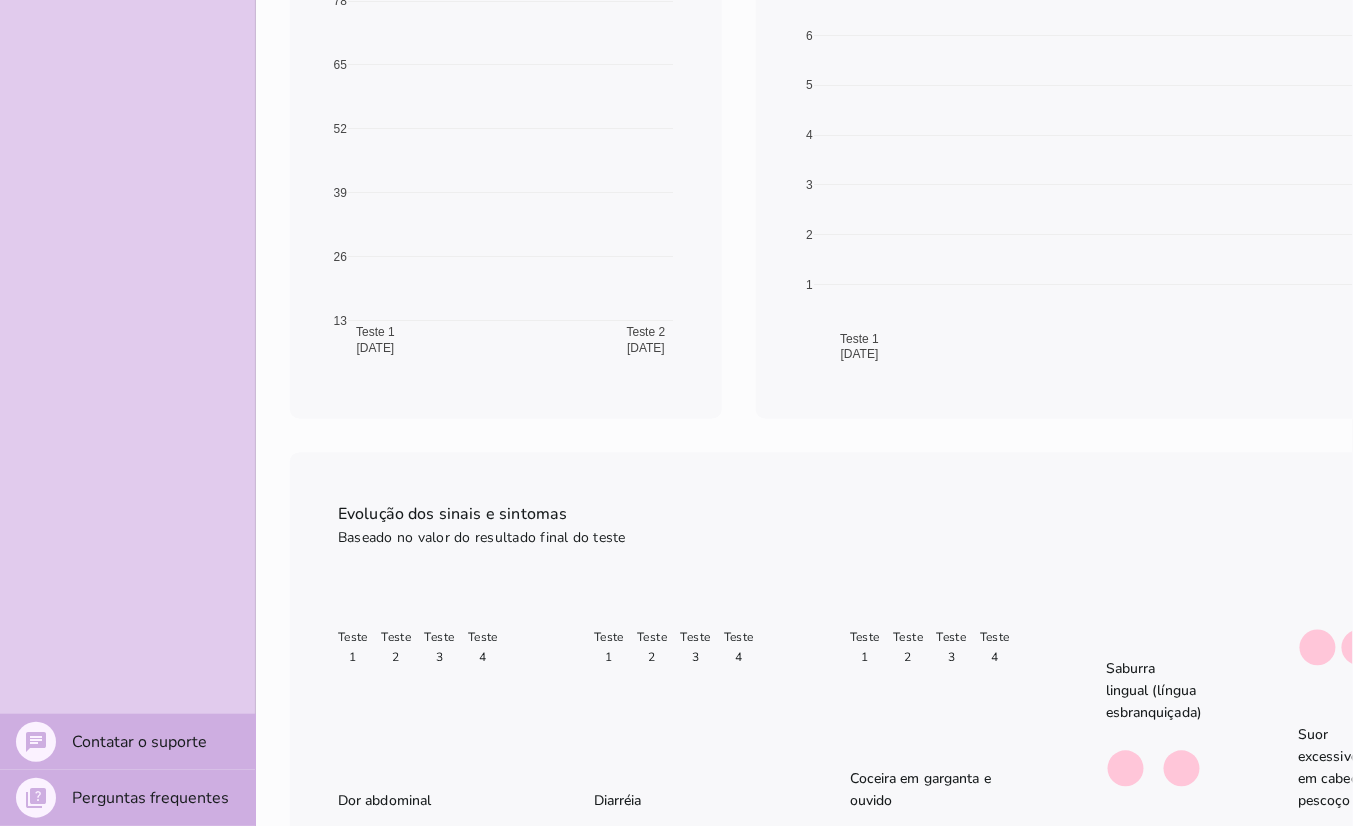 scroll, scrollTop: 0, scrollLeft: 0, axis: both 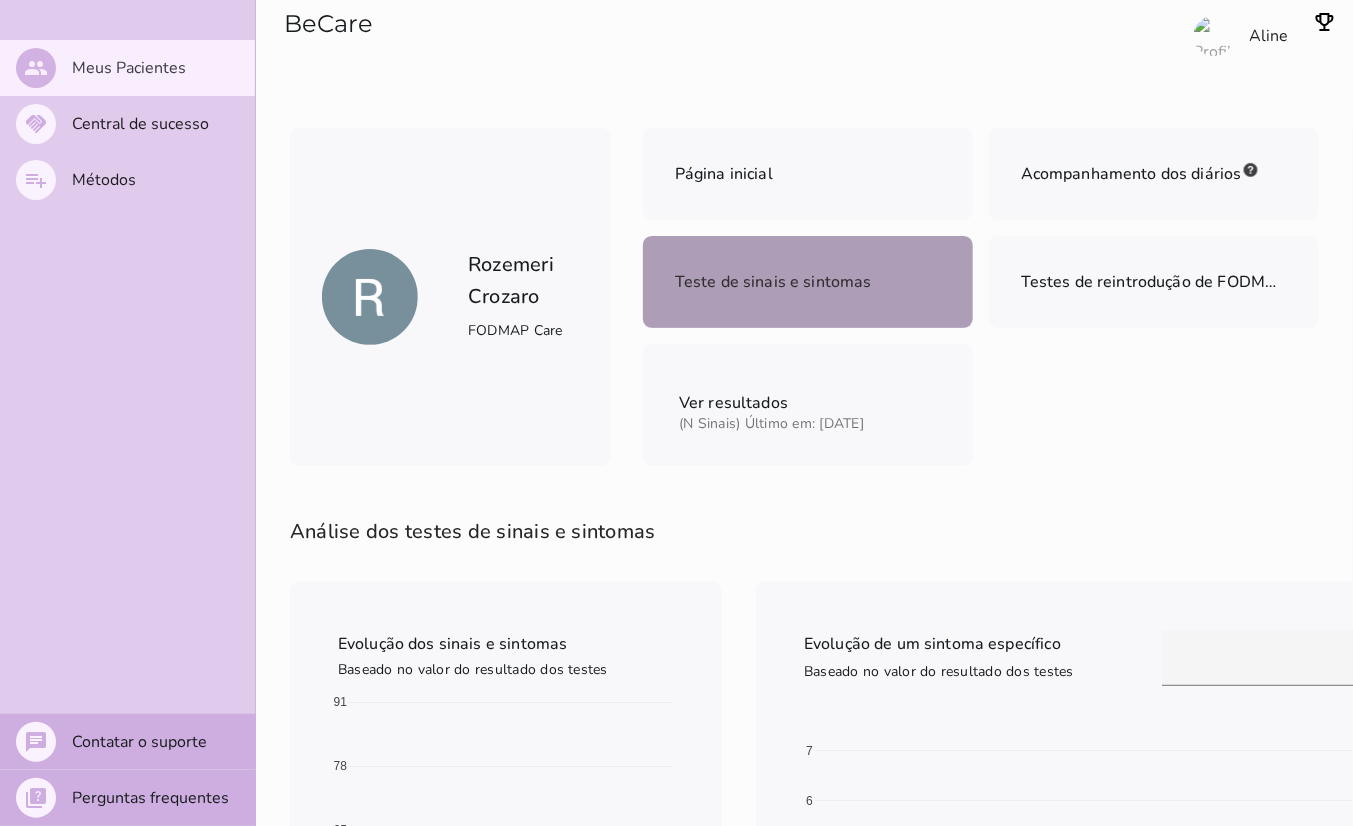 click on "Teste de sinais e sintomas" at bounding box center [808, 282] 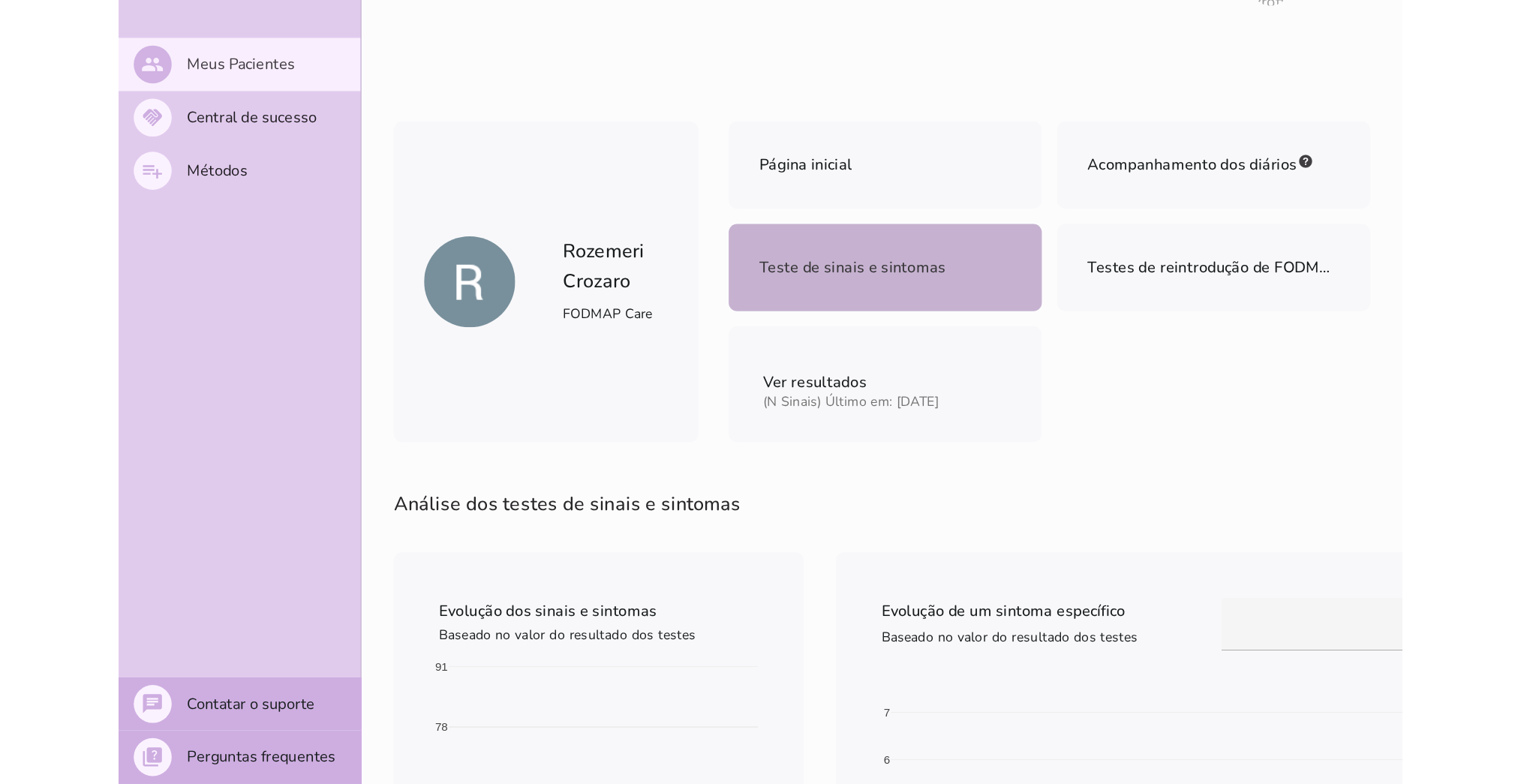 scroll, scrollTop: 542, scrollLeft: 0, axis: vertical 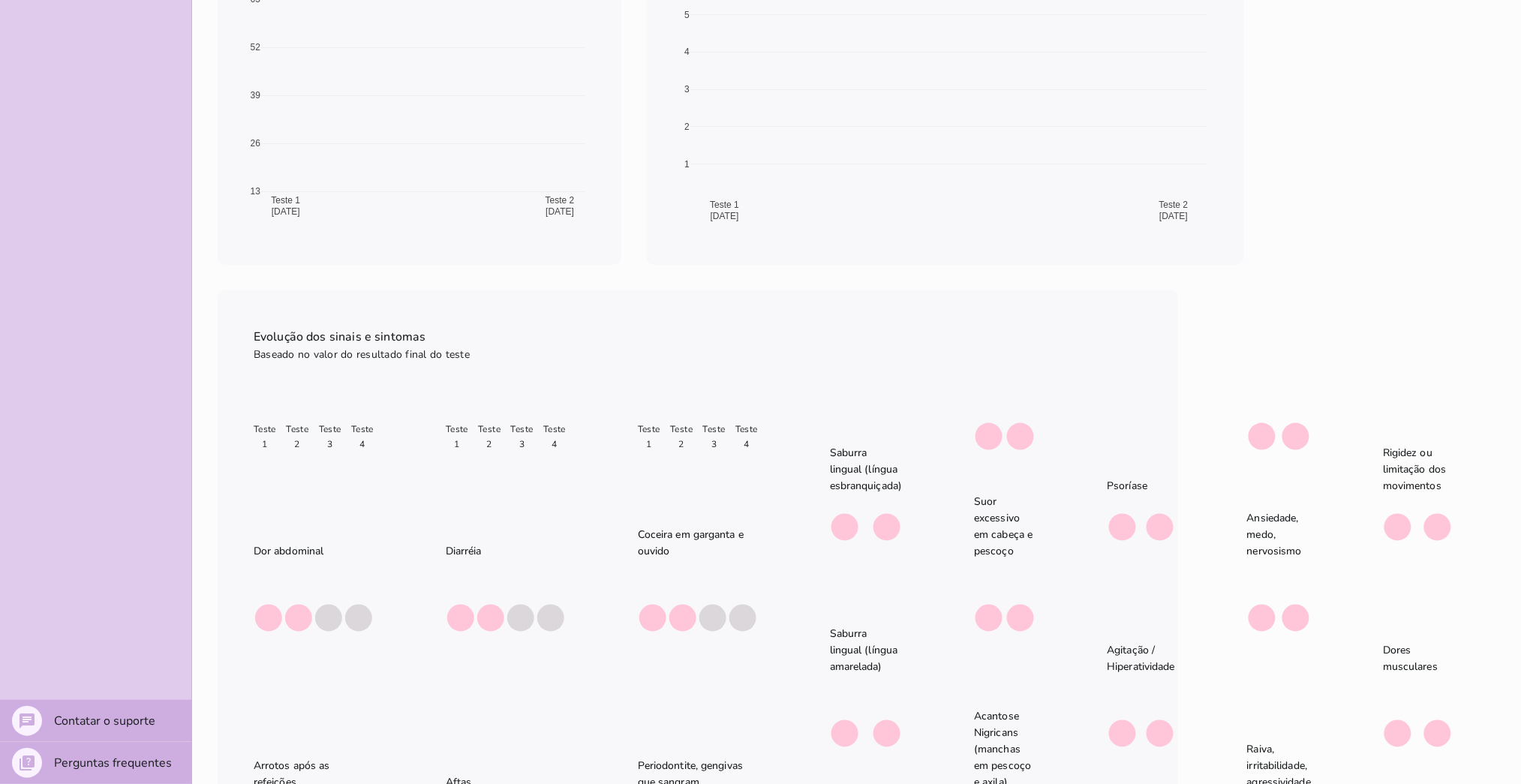 click on "Teste
1
Teste
2
Teste
3
Teste
4
Dor abdominal
Arrotos após as refeições" at bounding box center [698, 990] 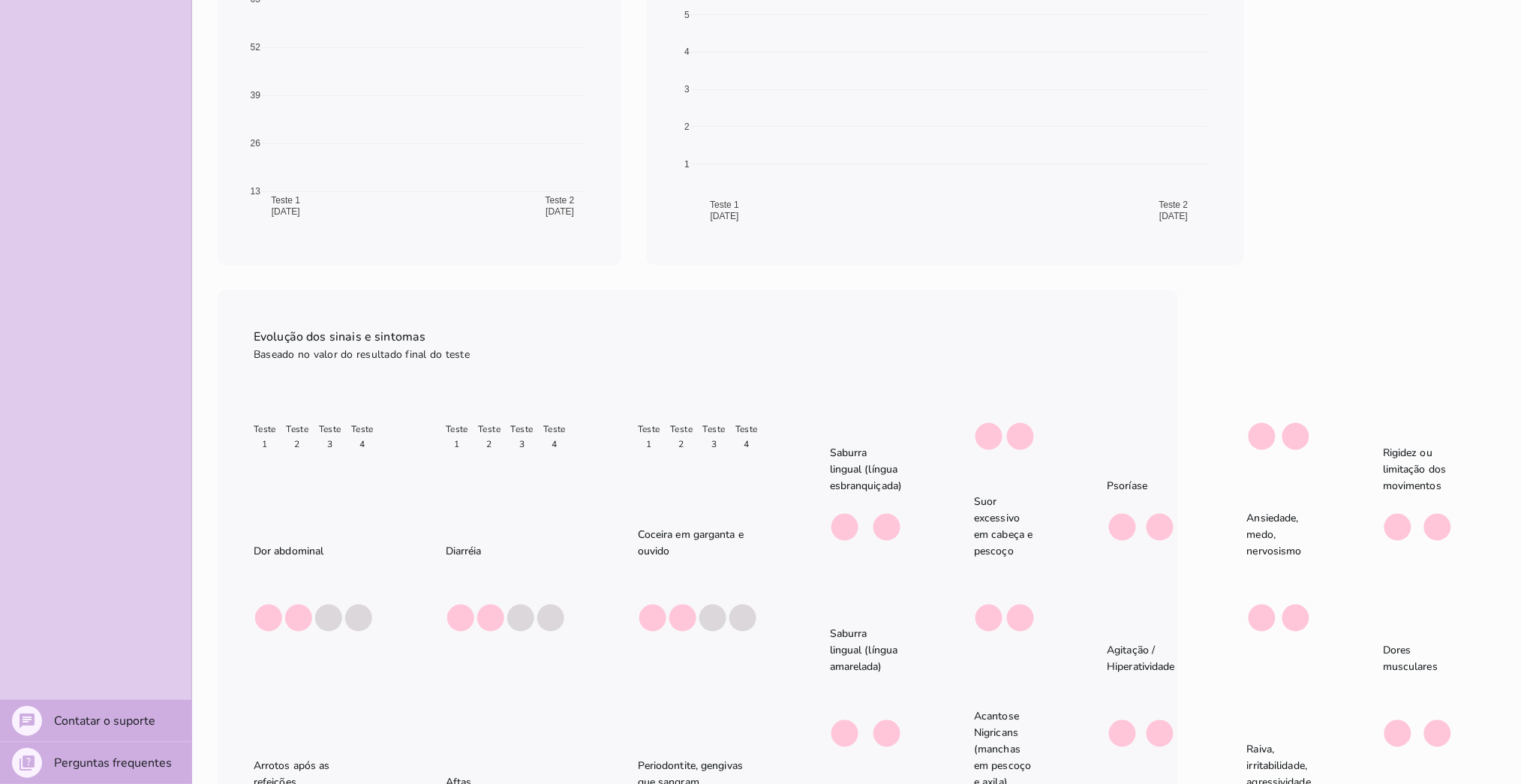 click on "Teste
1
Teste
2
Teste
3
Teste
4" at bounding box center [506, 437] 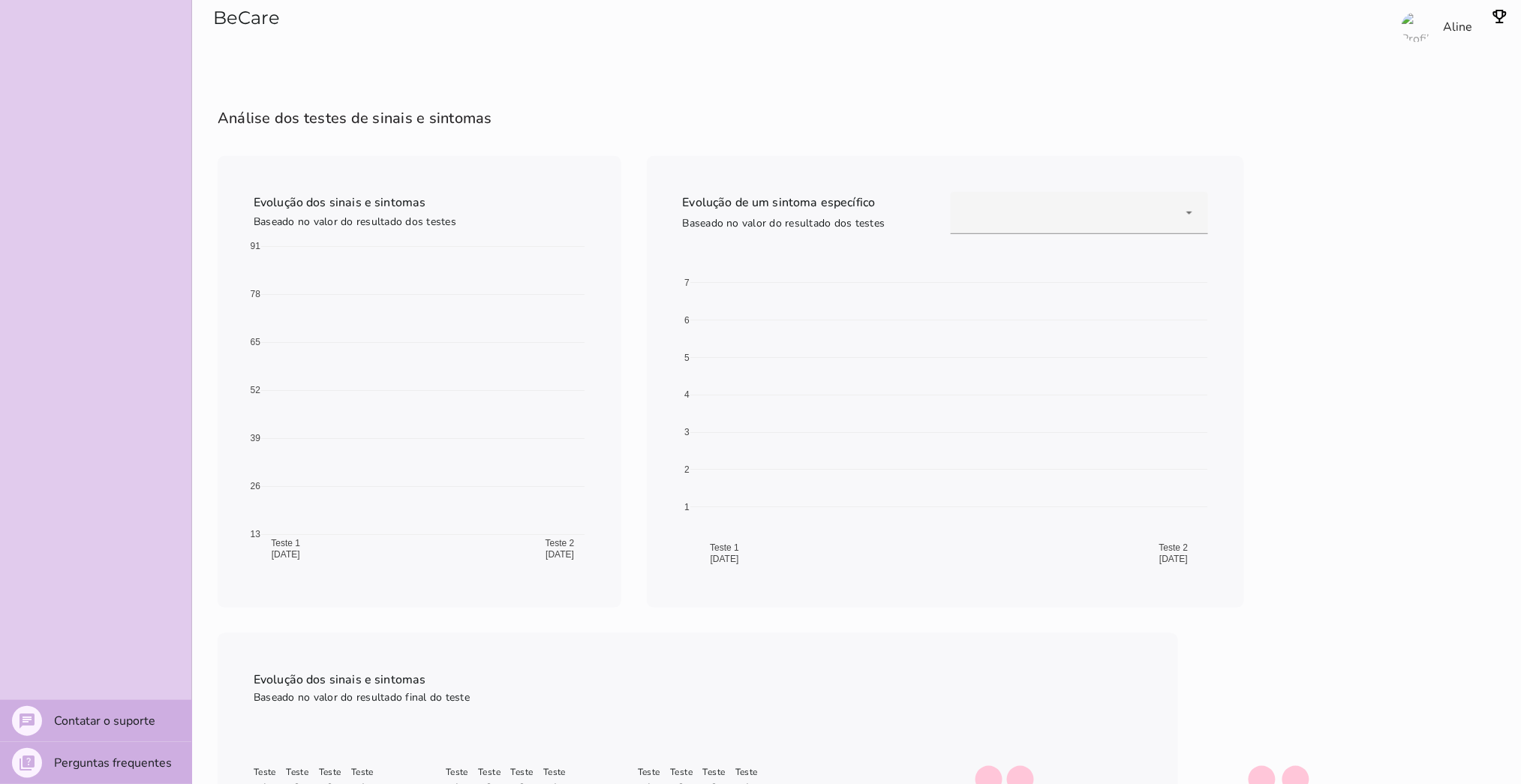 scroll, scrollTop: 176, scrollLeft: 0, axis: vertical 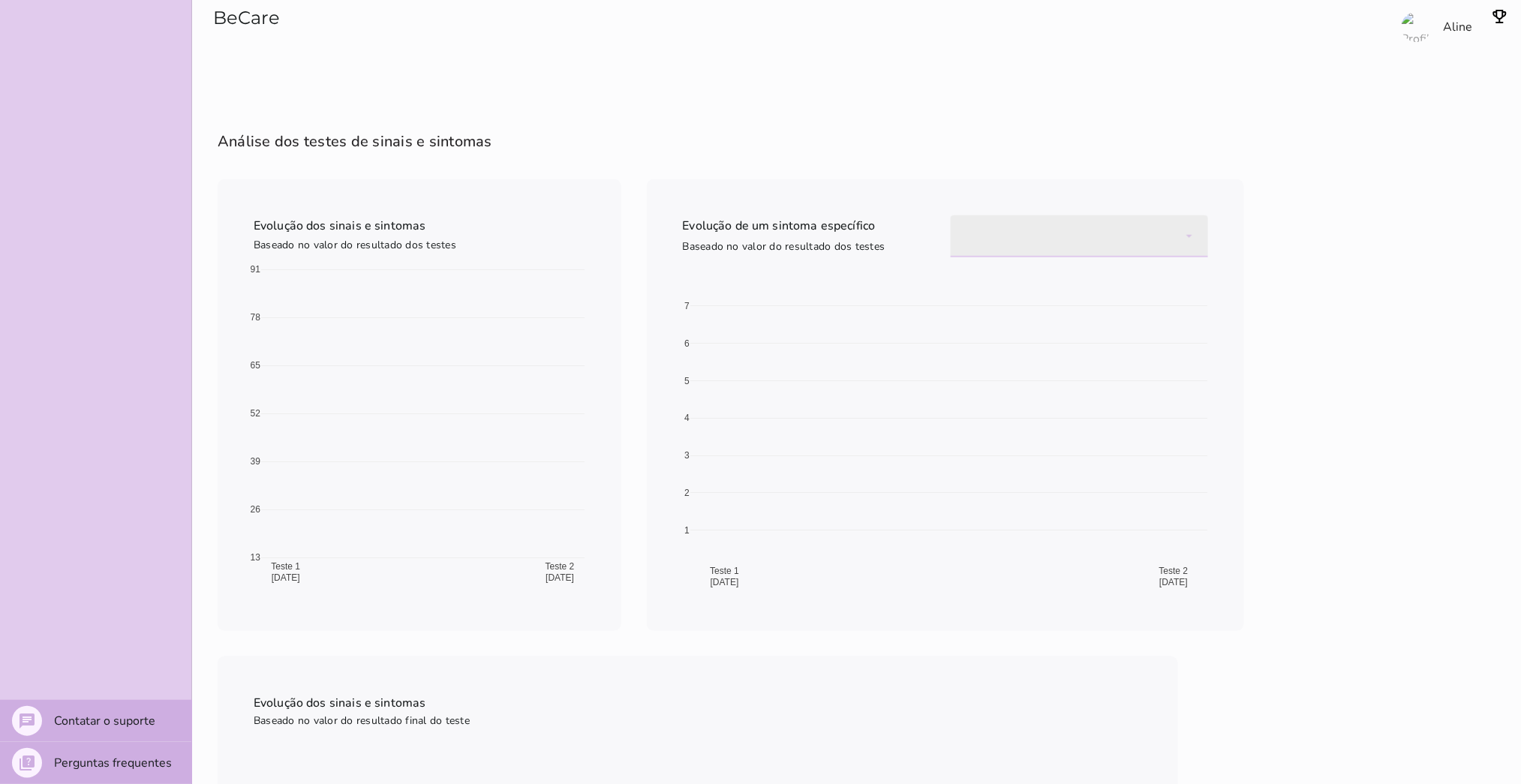 click at bounding box center (1079, 236) 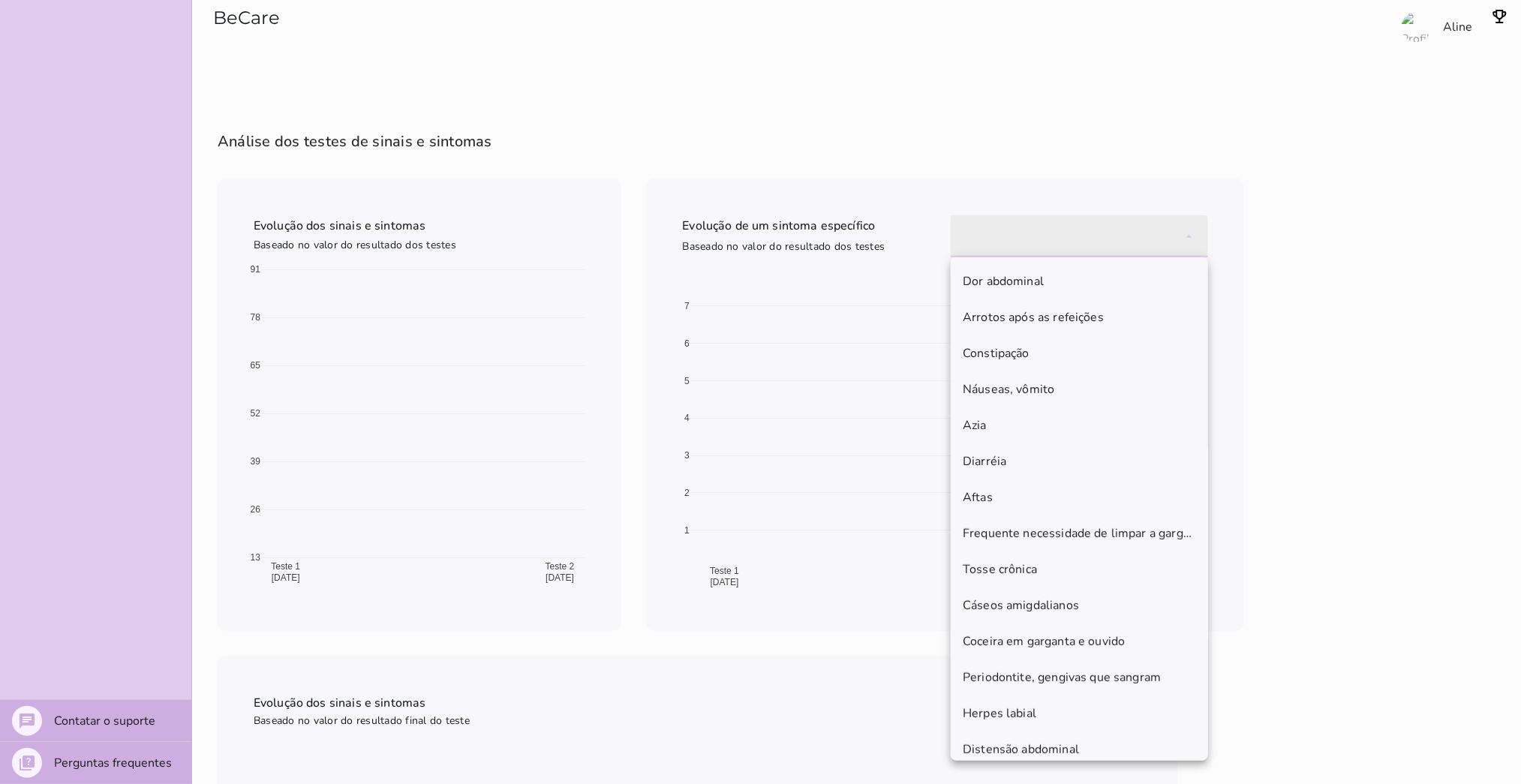 click at bounding box center [1079, 236] 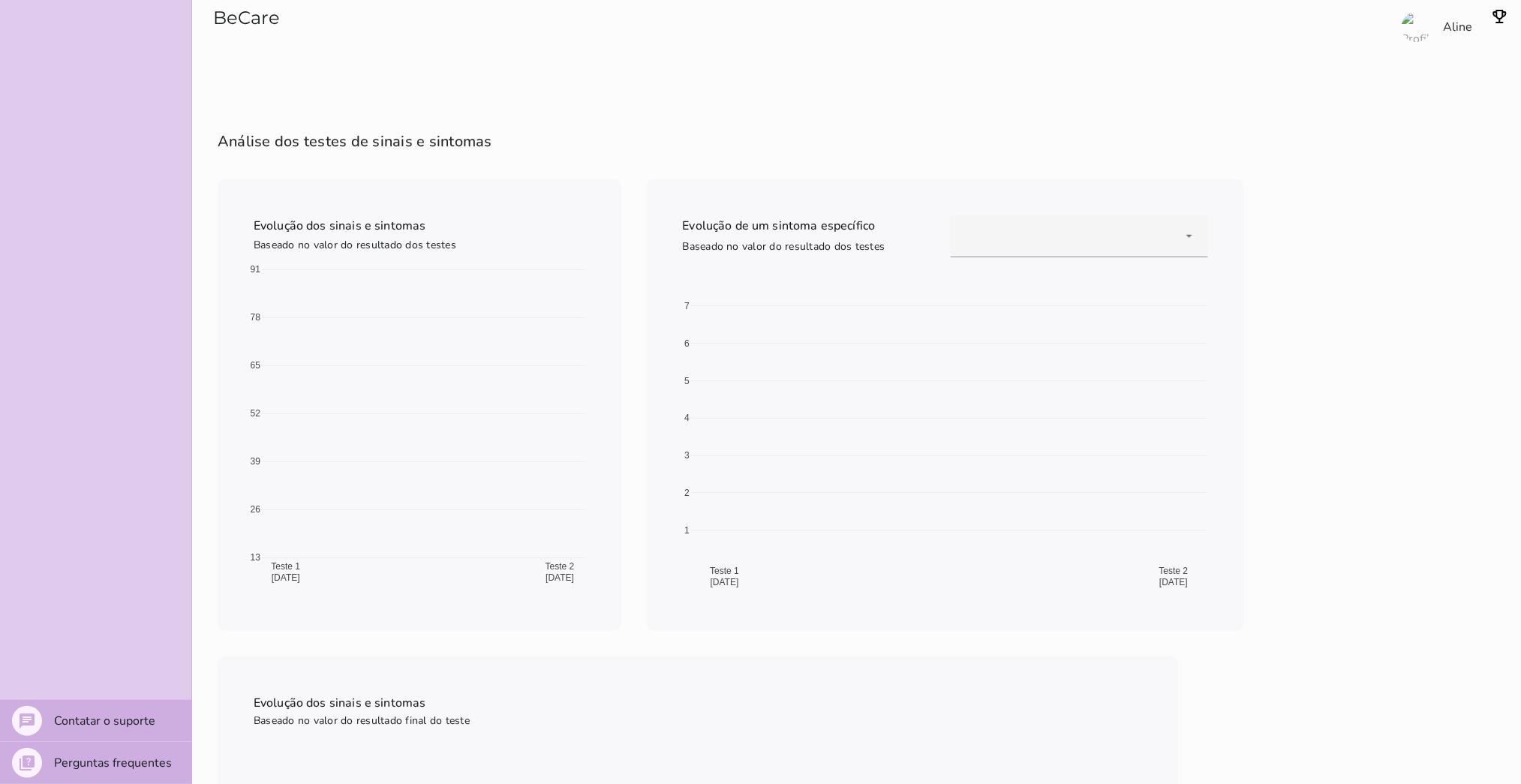click on "Teste 1 [DATE] Teste 2 [DATE] 13 26 39 52 65 78 91" at bounding box center [419, 422] 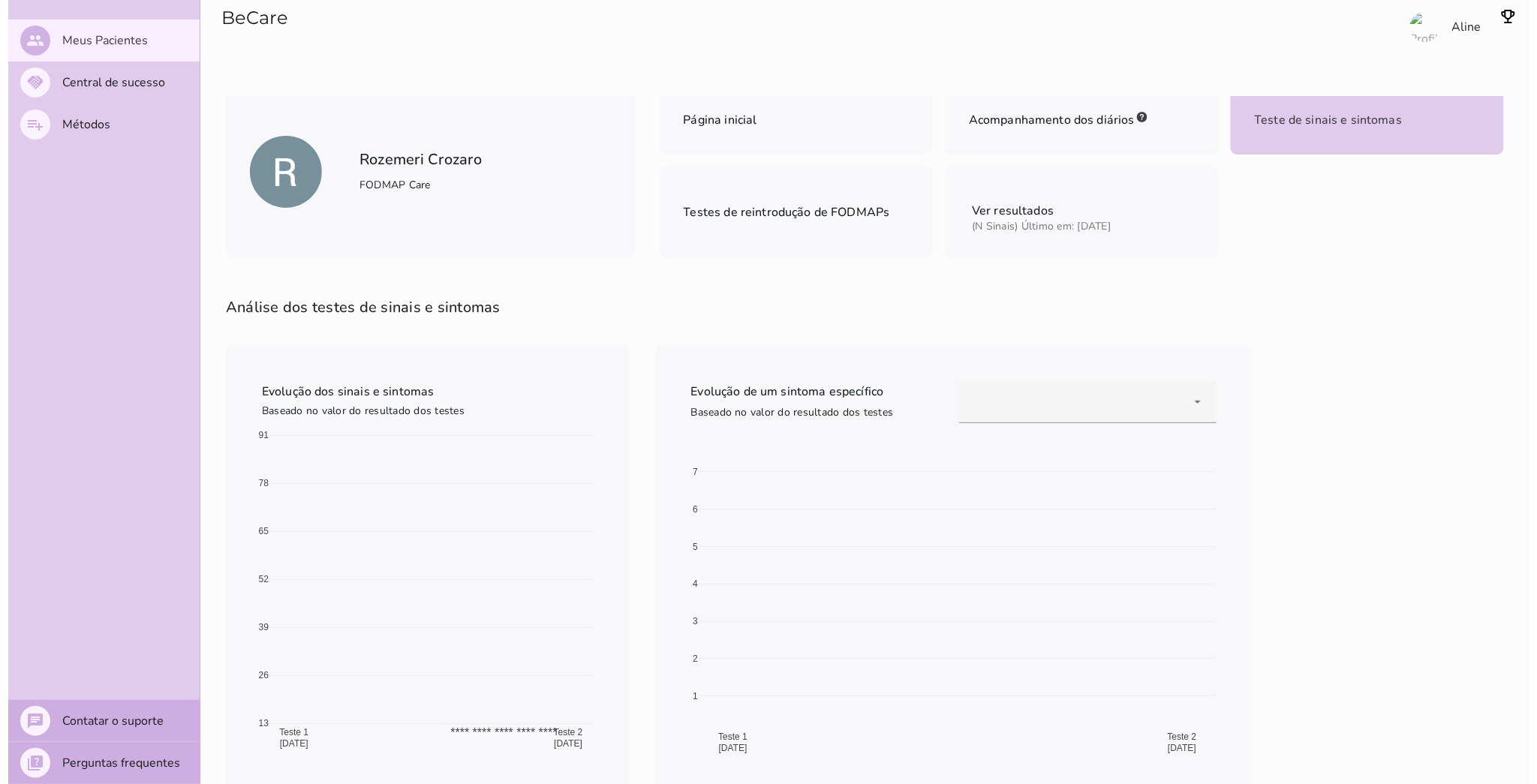 scroll, scrollTop: 0, scrollLeft: 0, axis: both 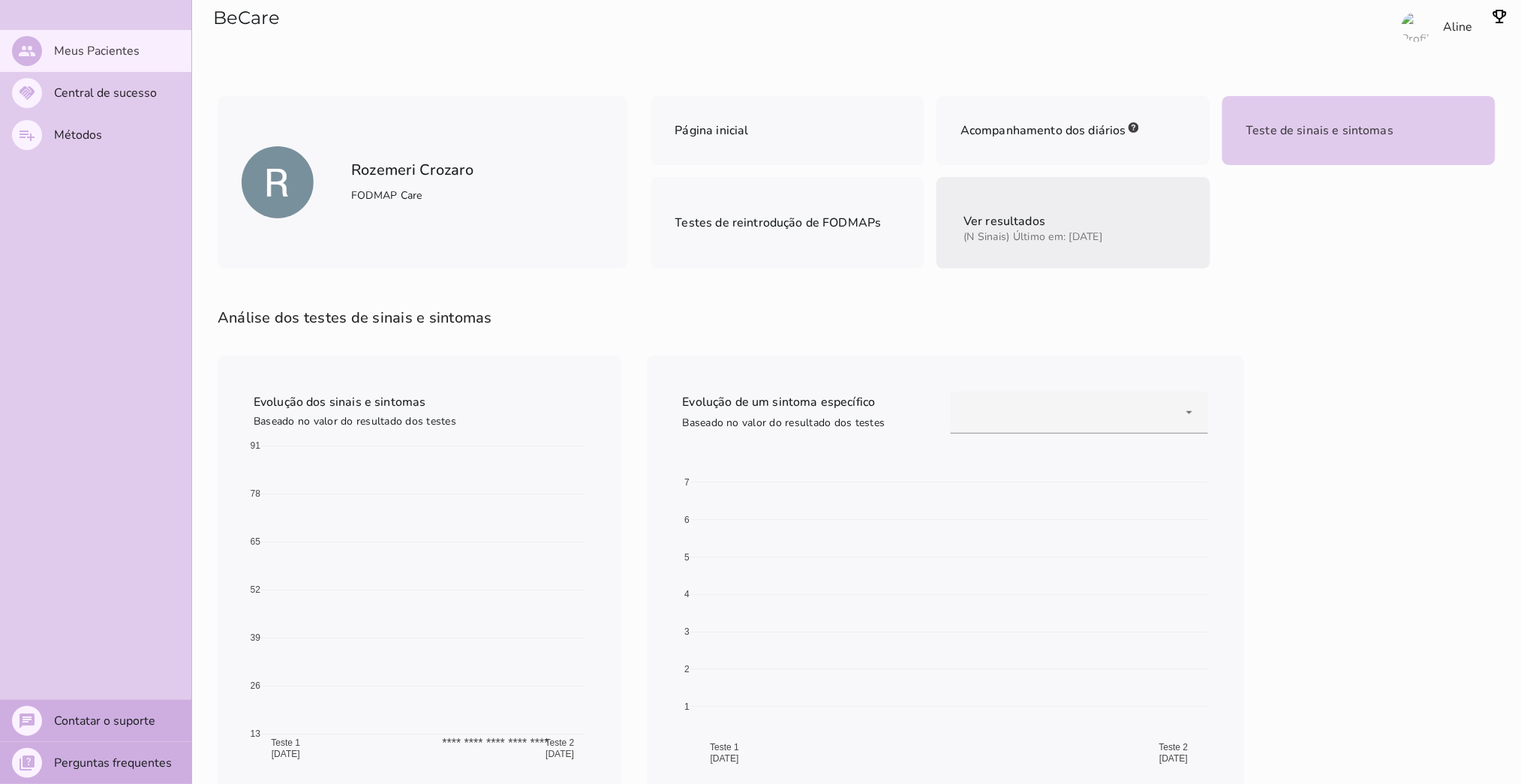 click on "Ver resultados" at bounding box center [1031, 221] 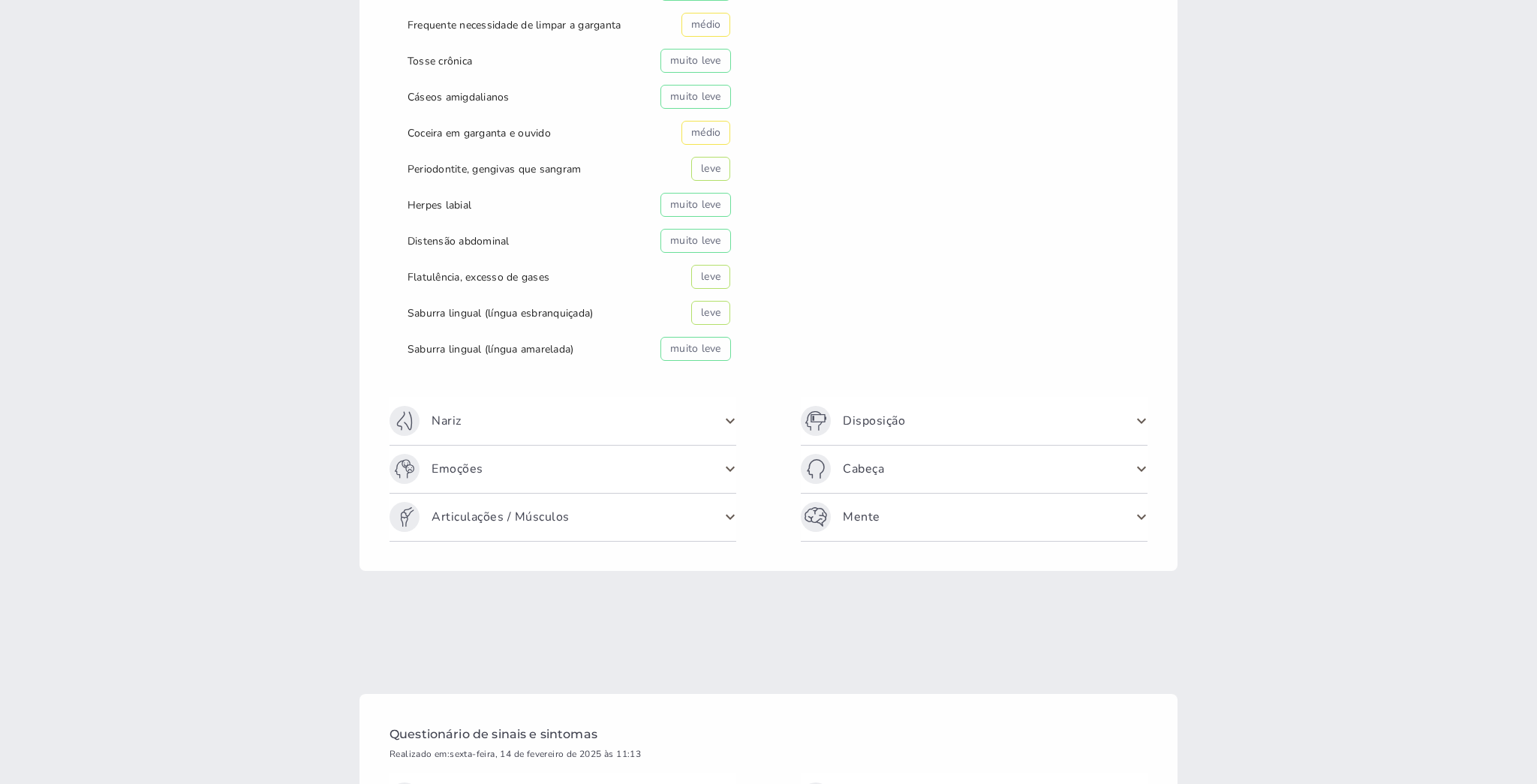 scroll, scrollTop: 734, scrollLeft: 0, axis: vertical 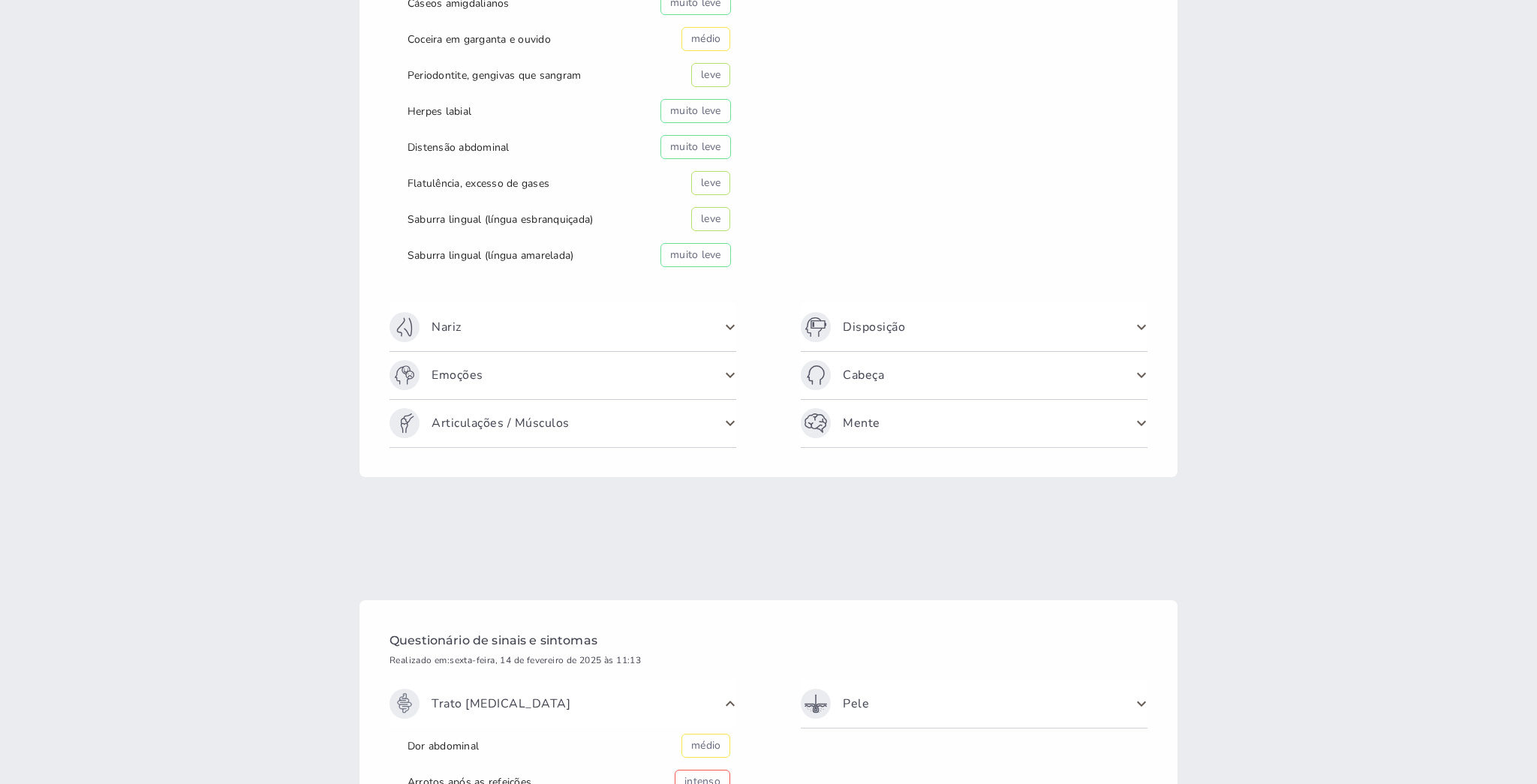 click on "Nariz" 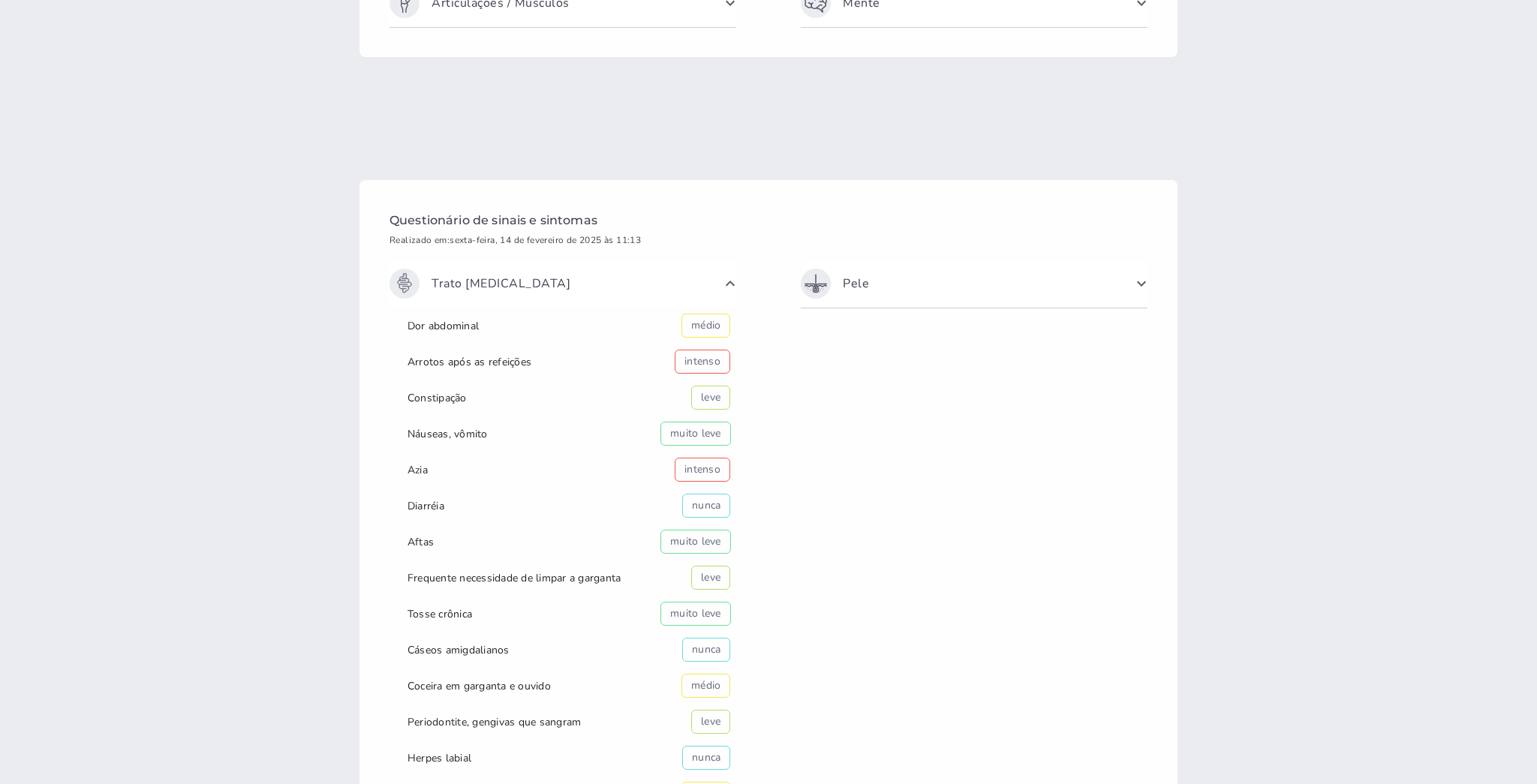 scroll, scrollTop: 48, scrollLeft: 0, axis: vertical 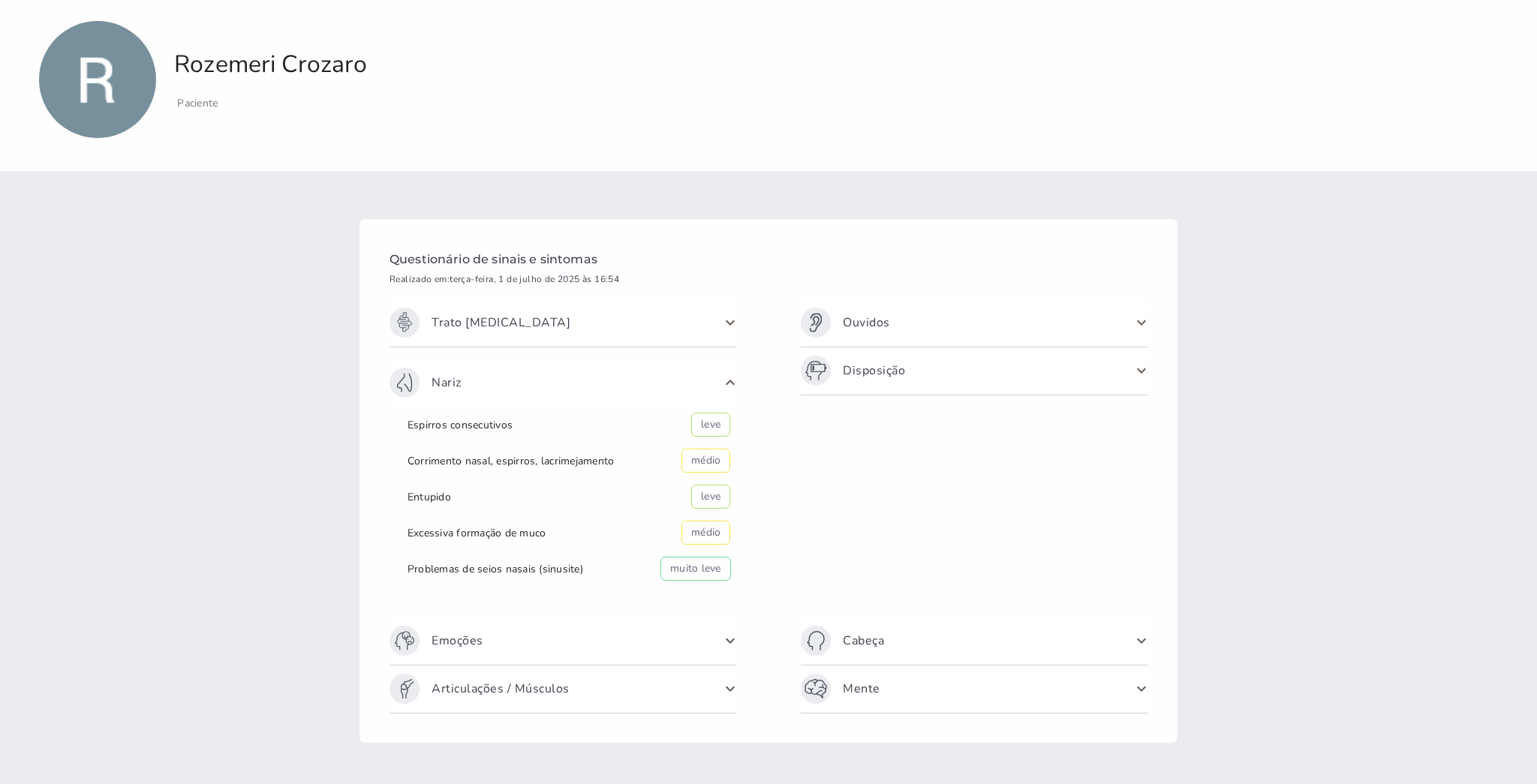 click 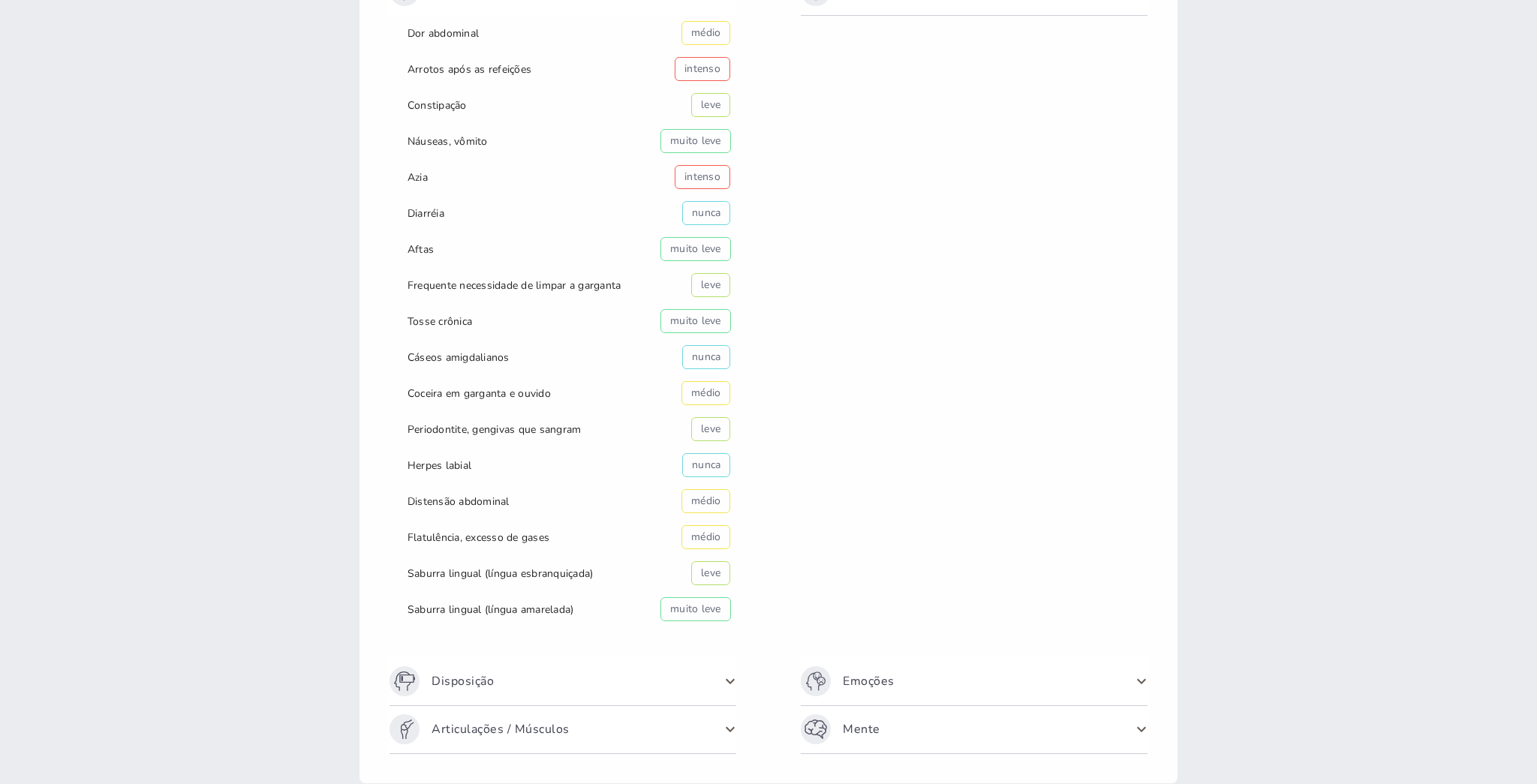 scroll, scrollTop: 1449, scrollLeft: 0, axis: vertical 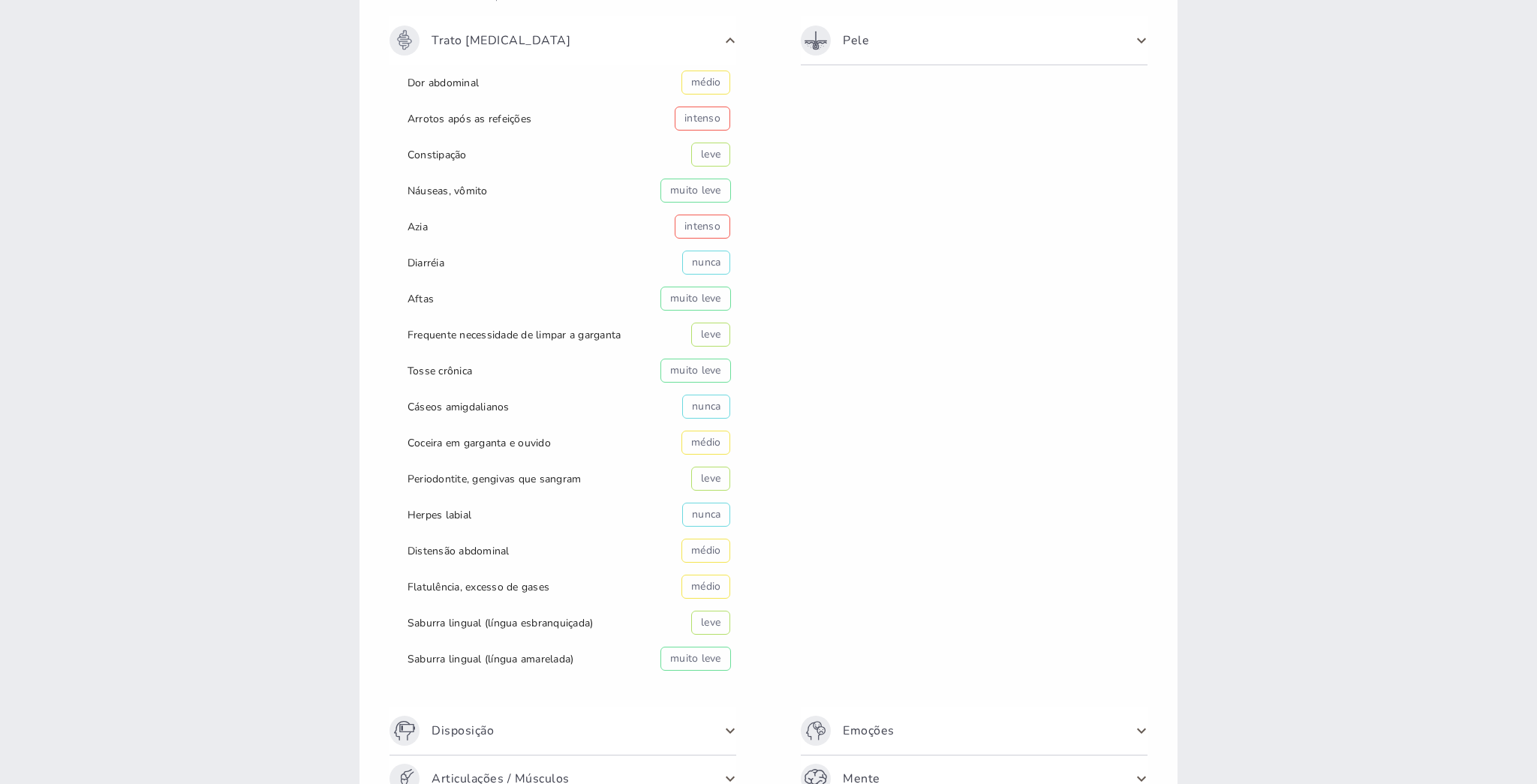 click 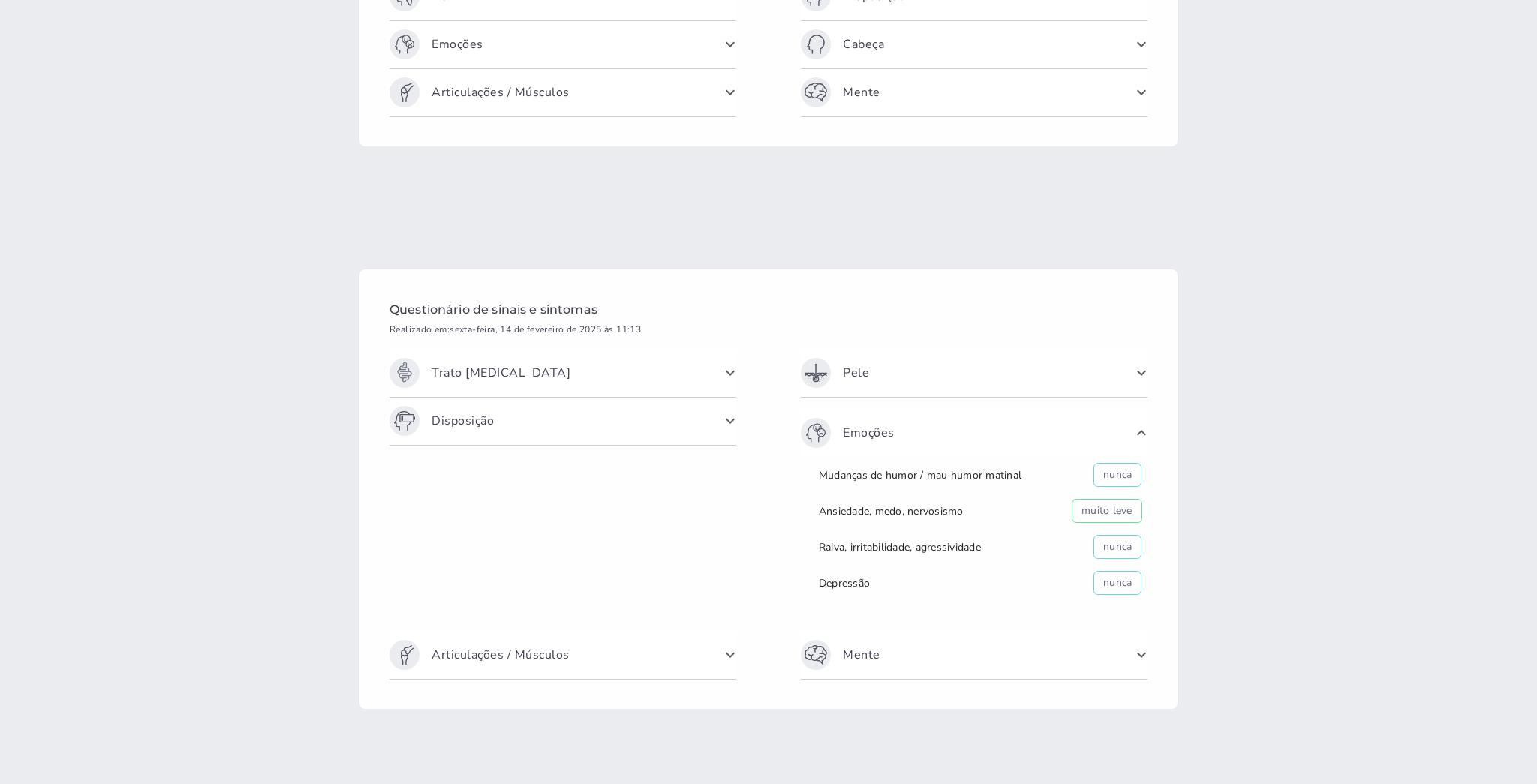scroll, scrollTop: 1065, scrollLeft: 0, axis: vertical 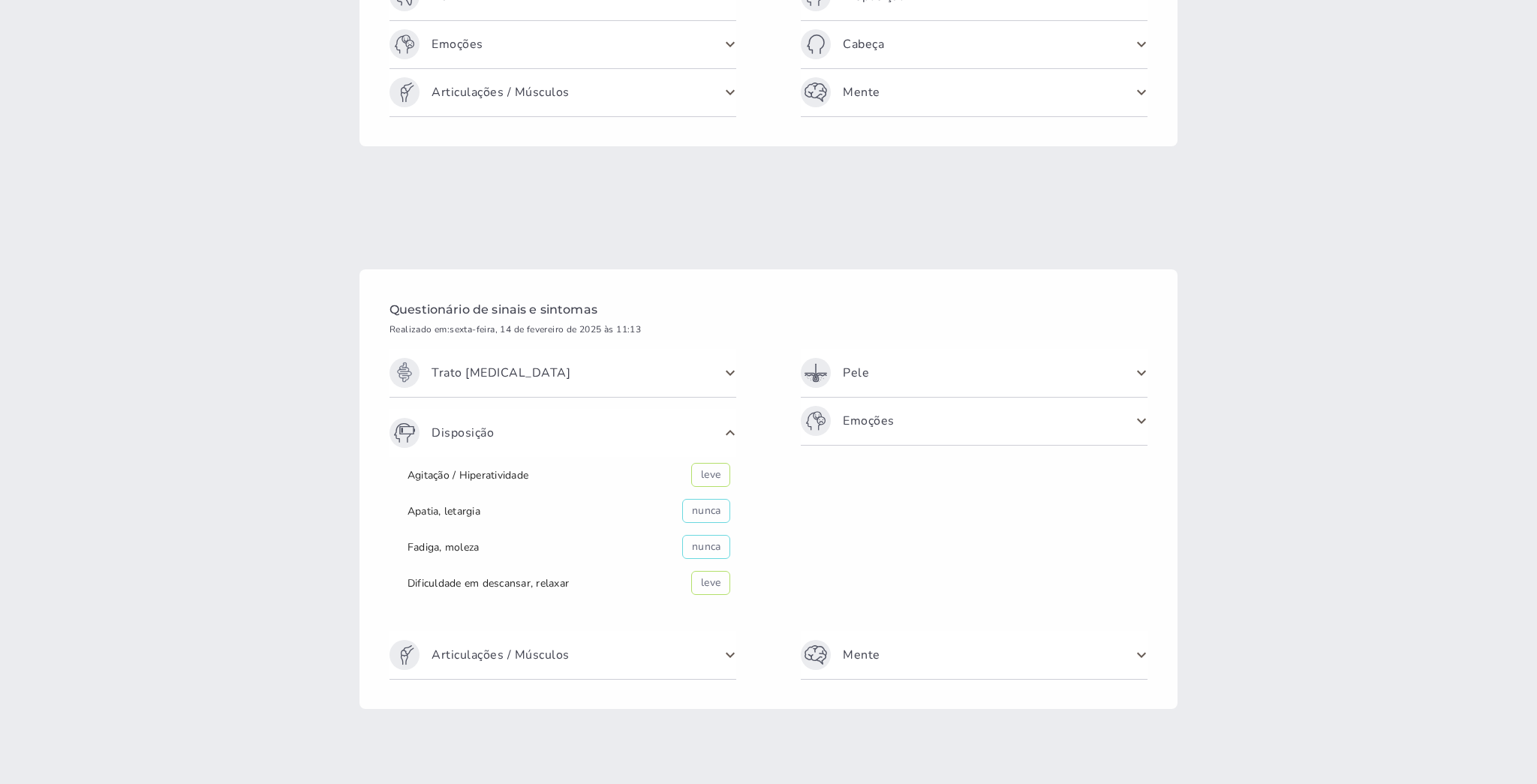 click 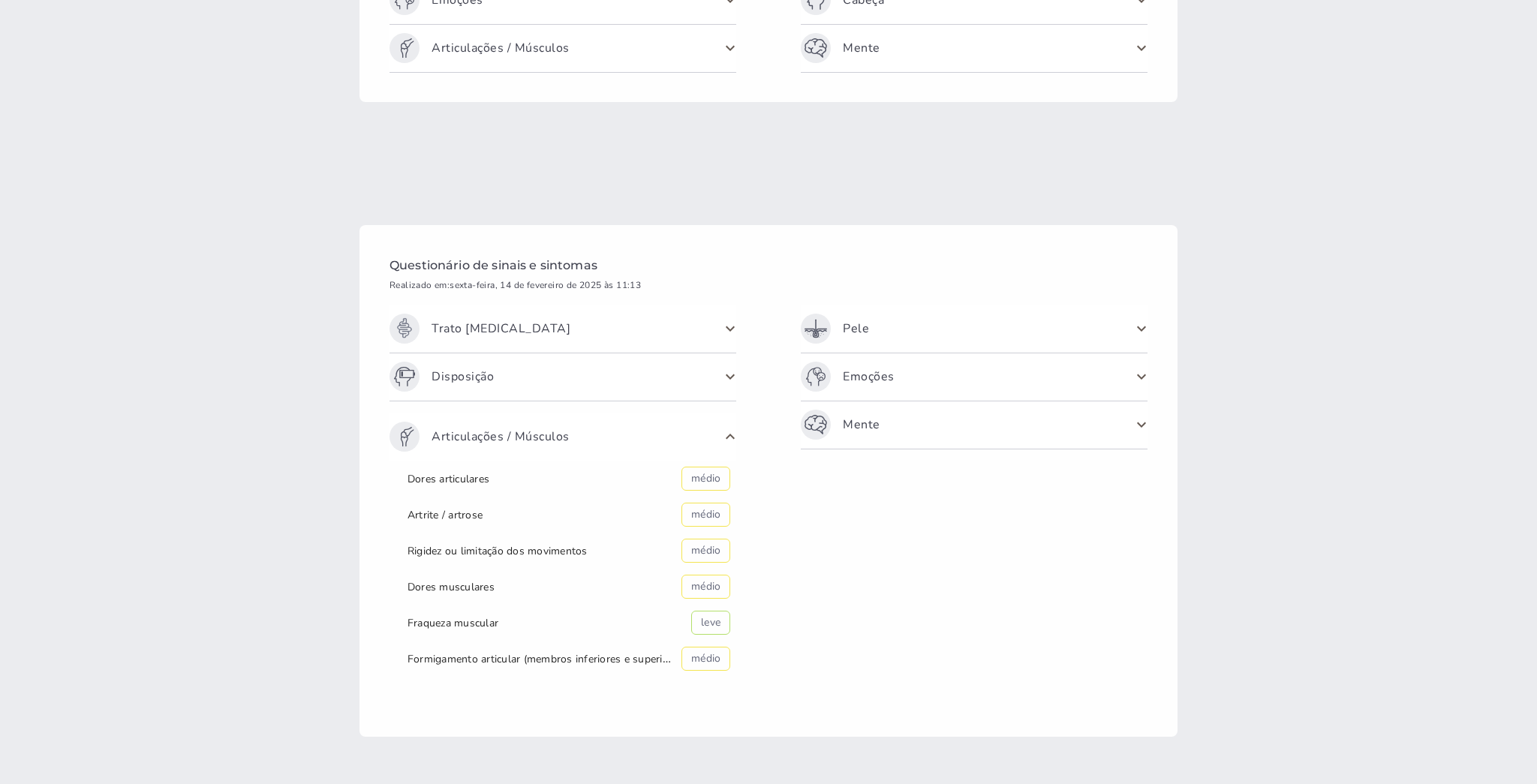 scroll, scrollTop: 1107, scrollLeft: 0, axis: vertical 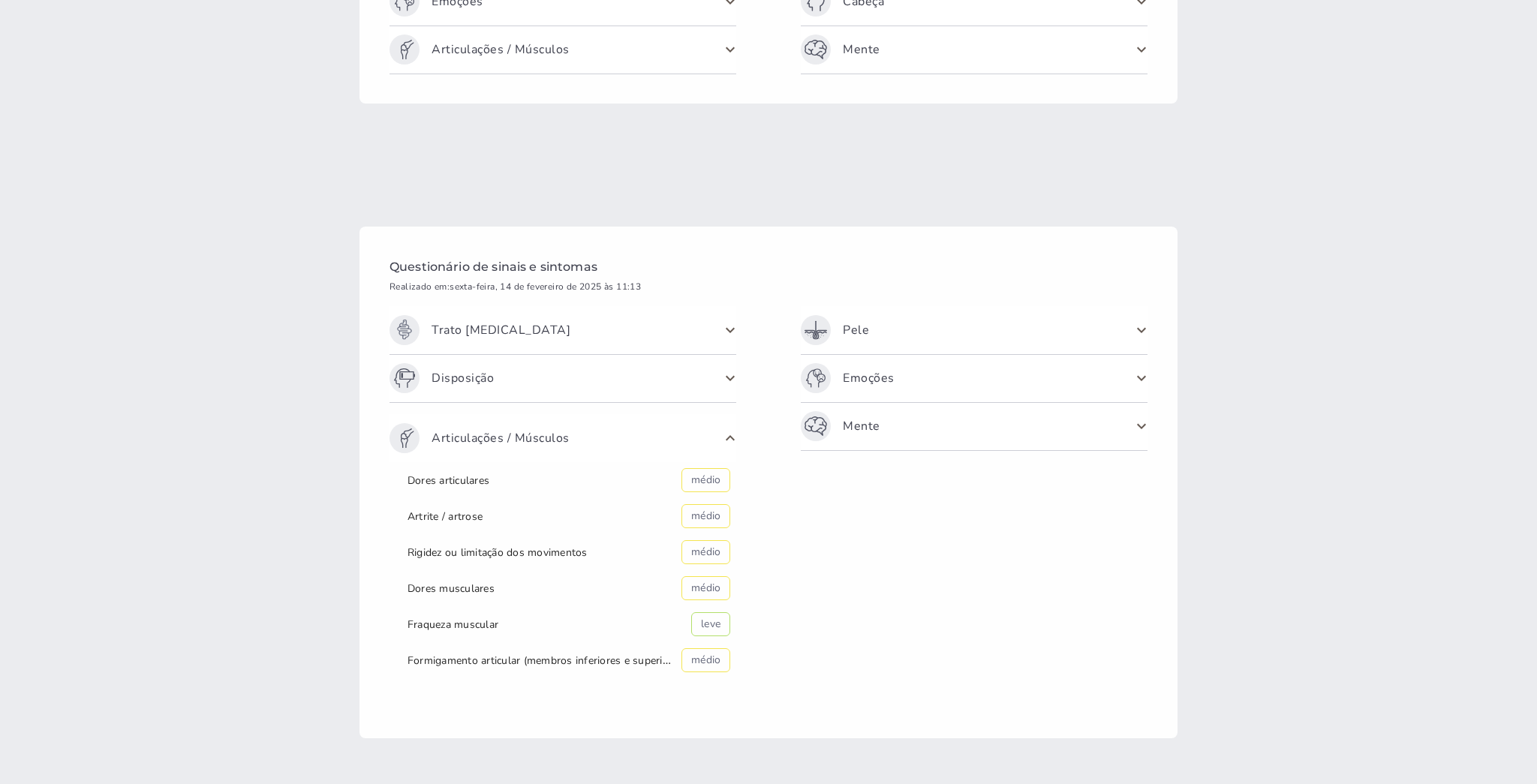 click 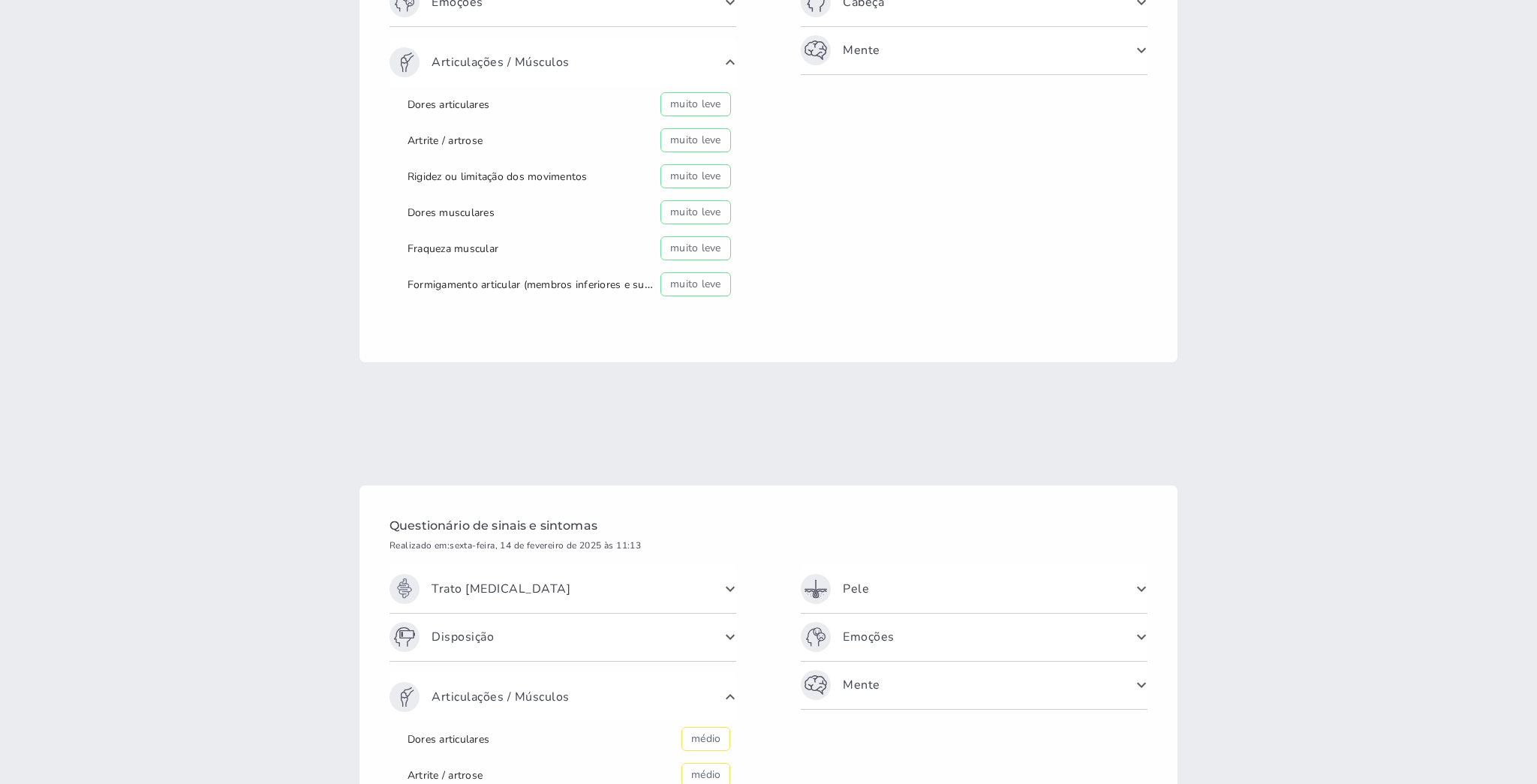 scroll, scrollTop: 0, scrollLeft: 0, axis: both 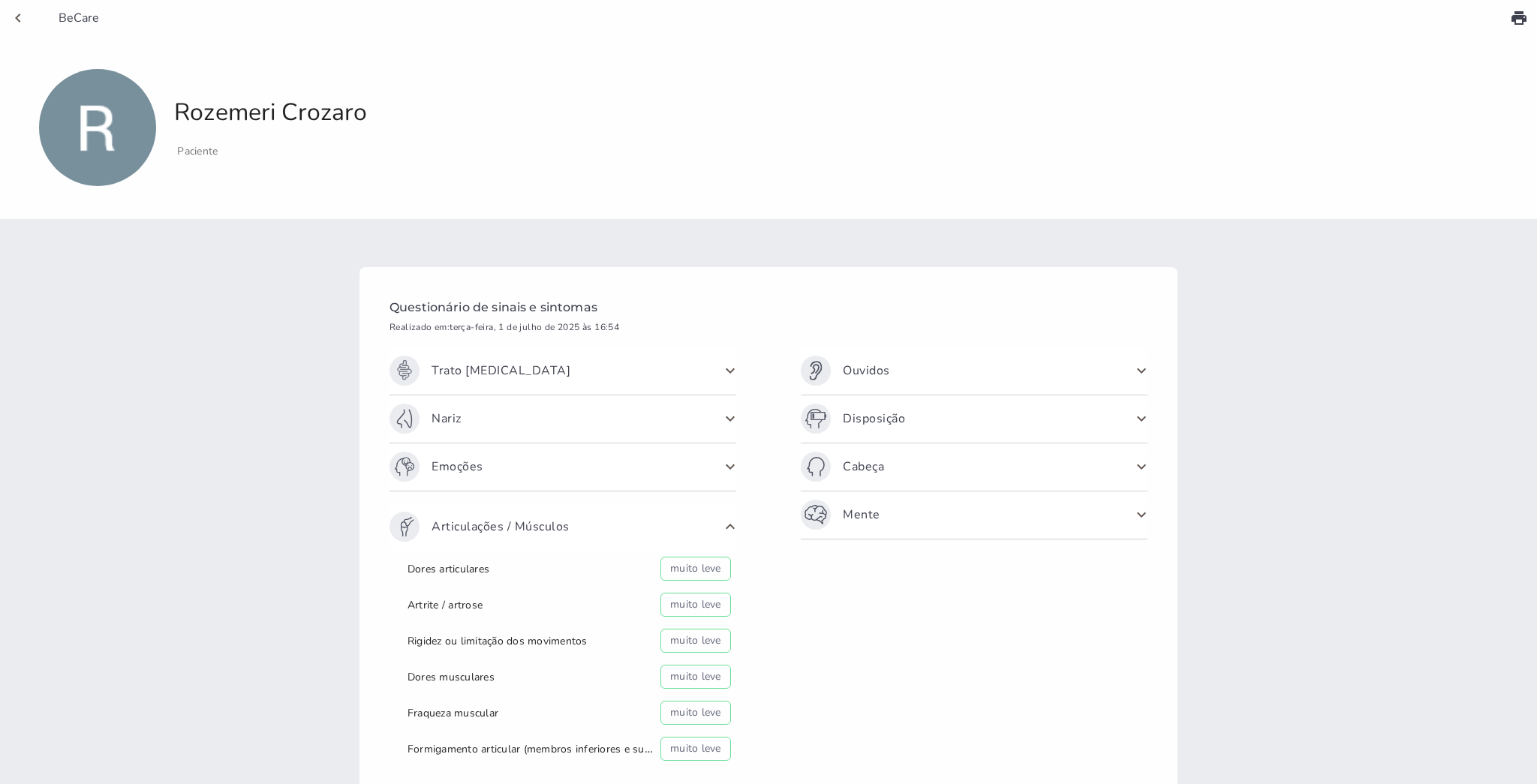 click 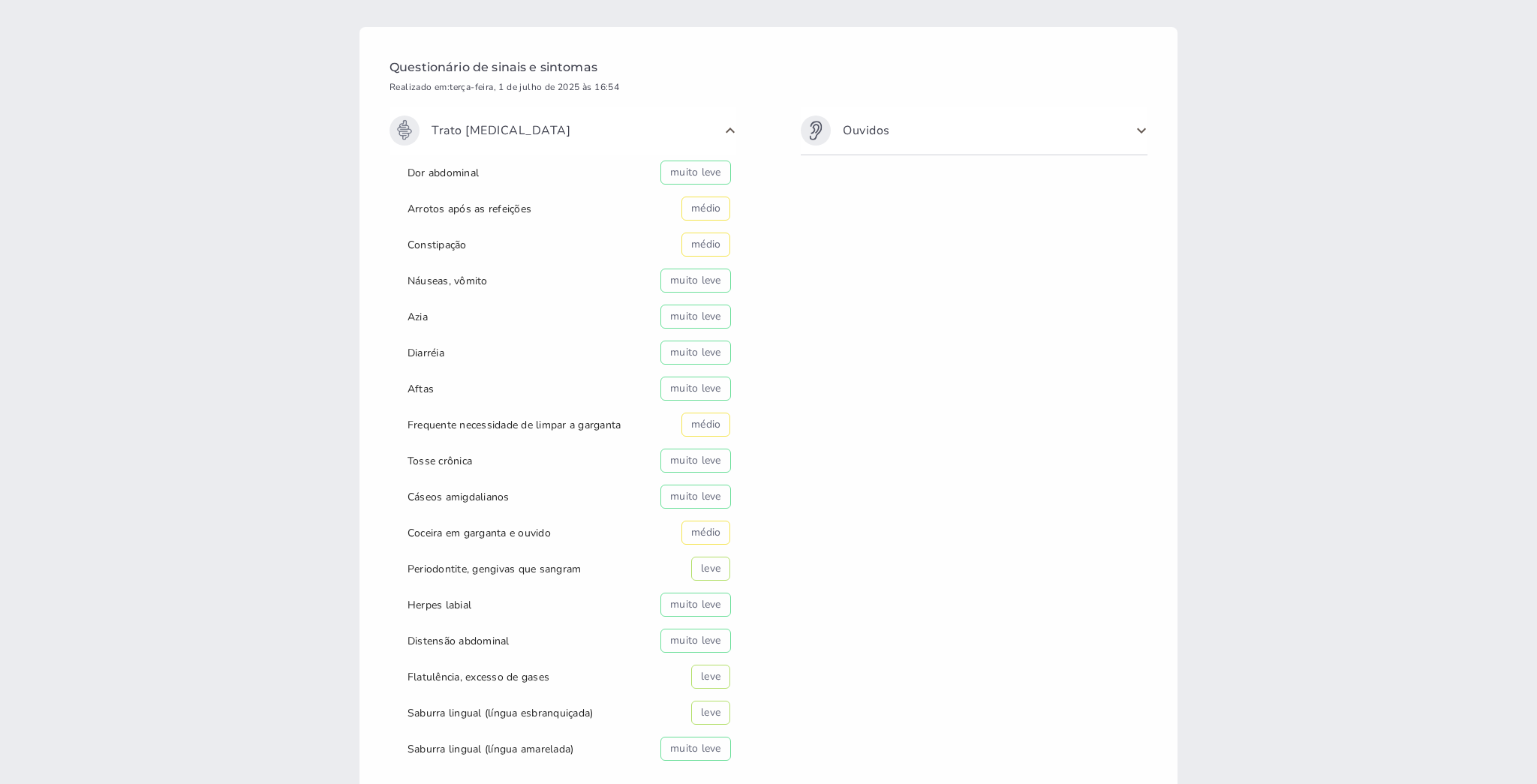 scroll, scrollTop: 280, scrollLeft: 0, axis: vertical 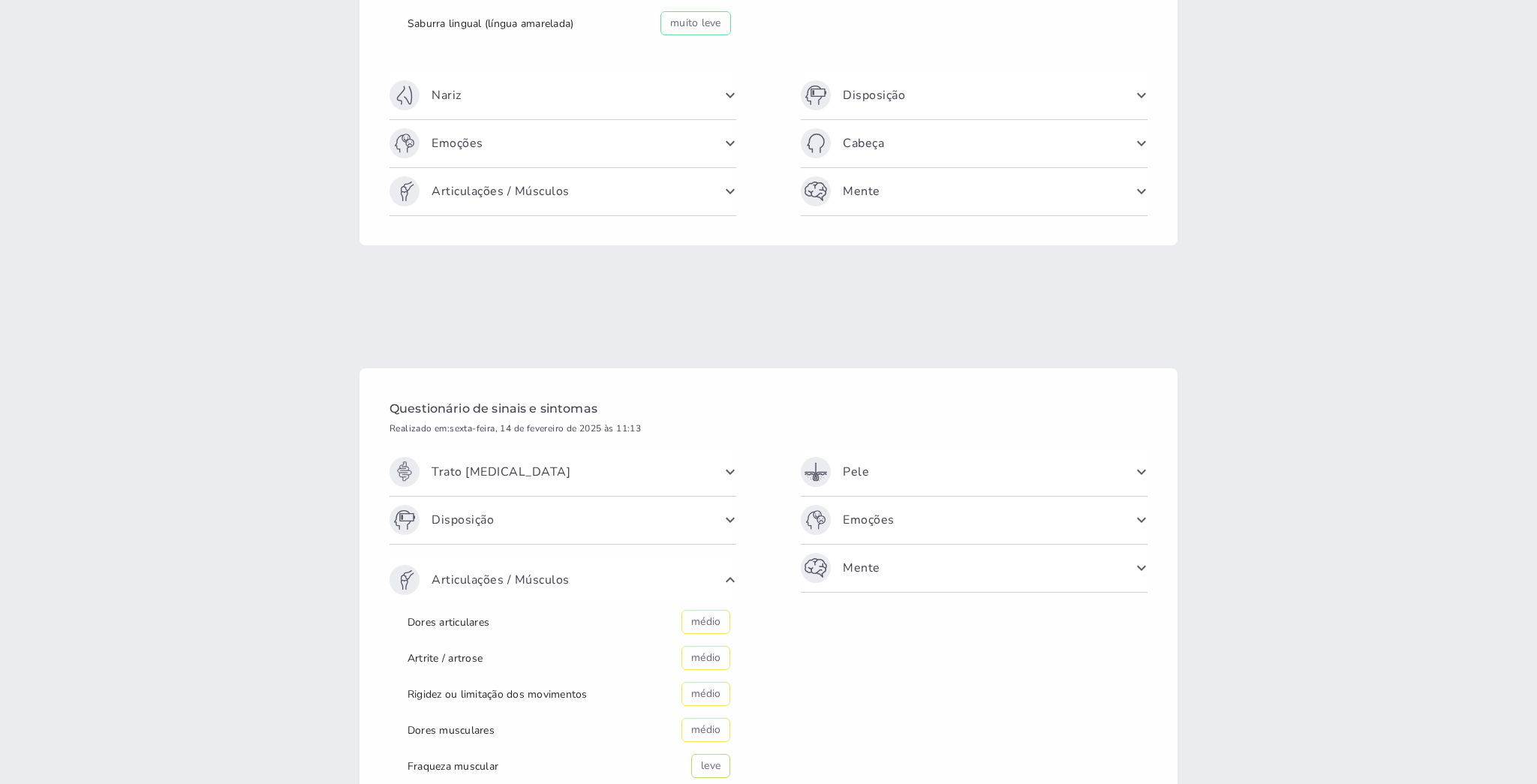 click 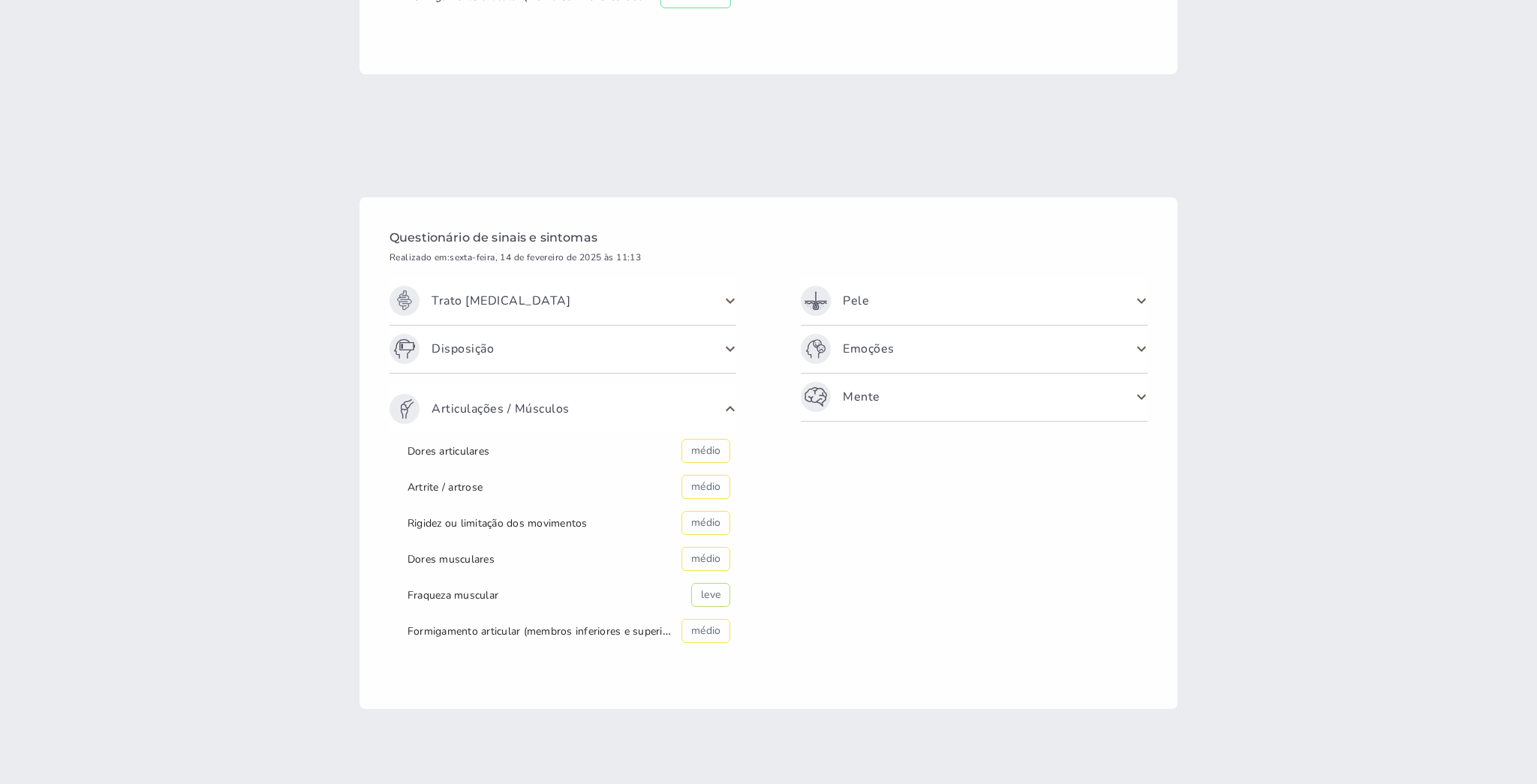scroll, scrollTop: 68, scrollLeft: 0, axis: vertical 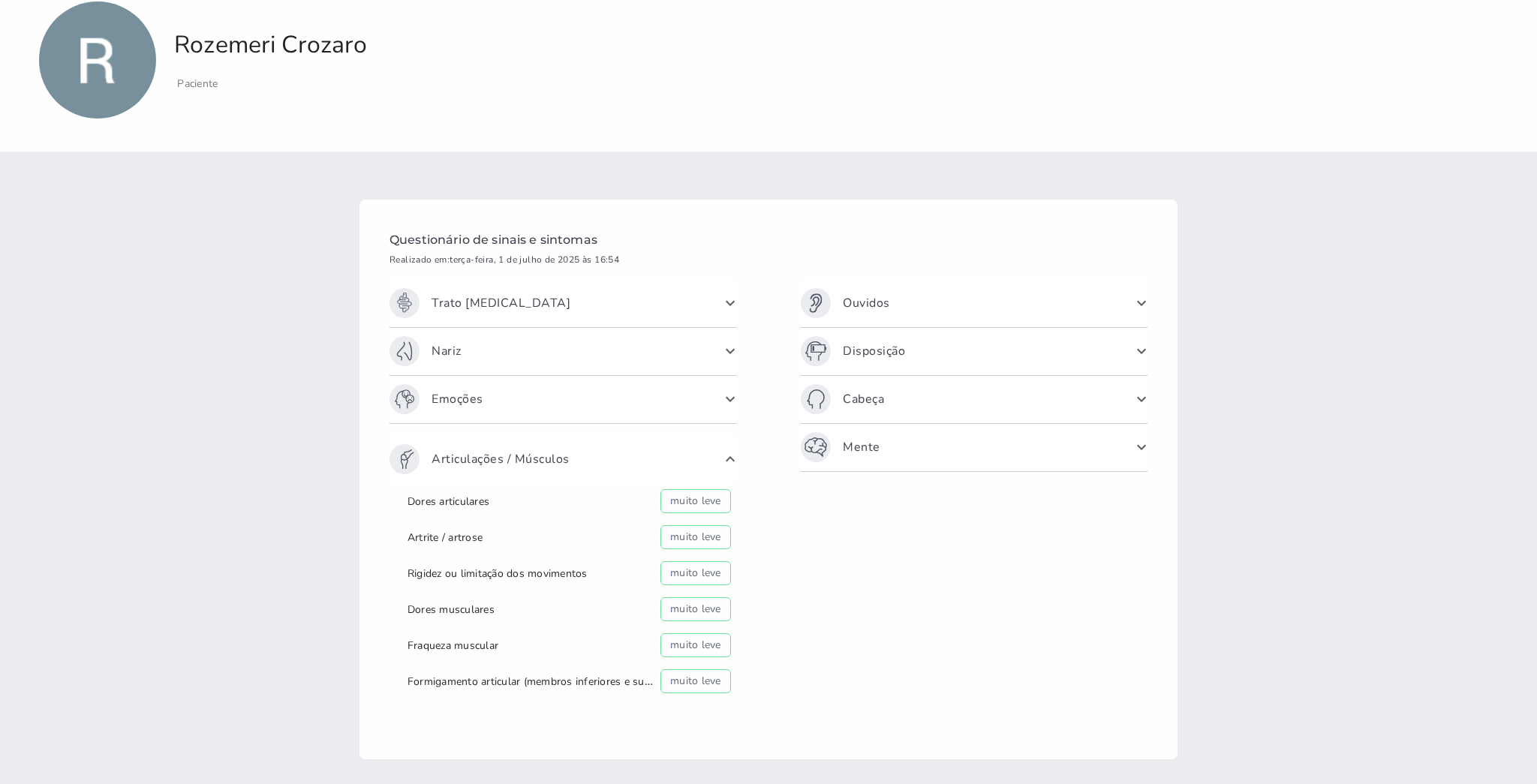 click 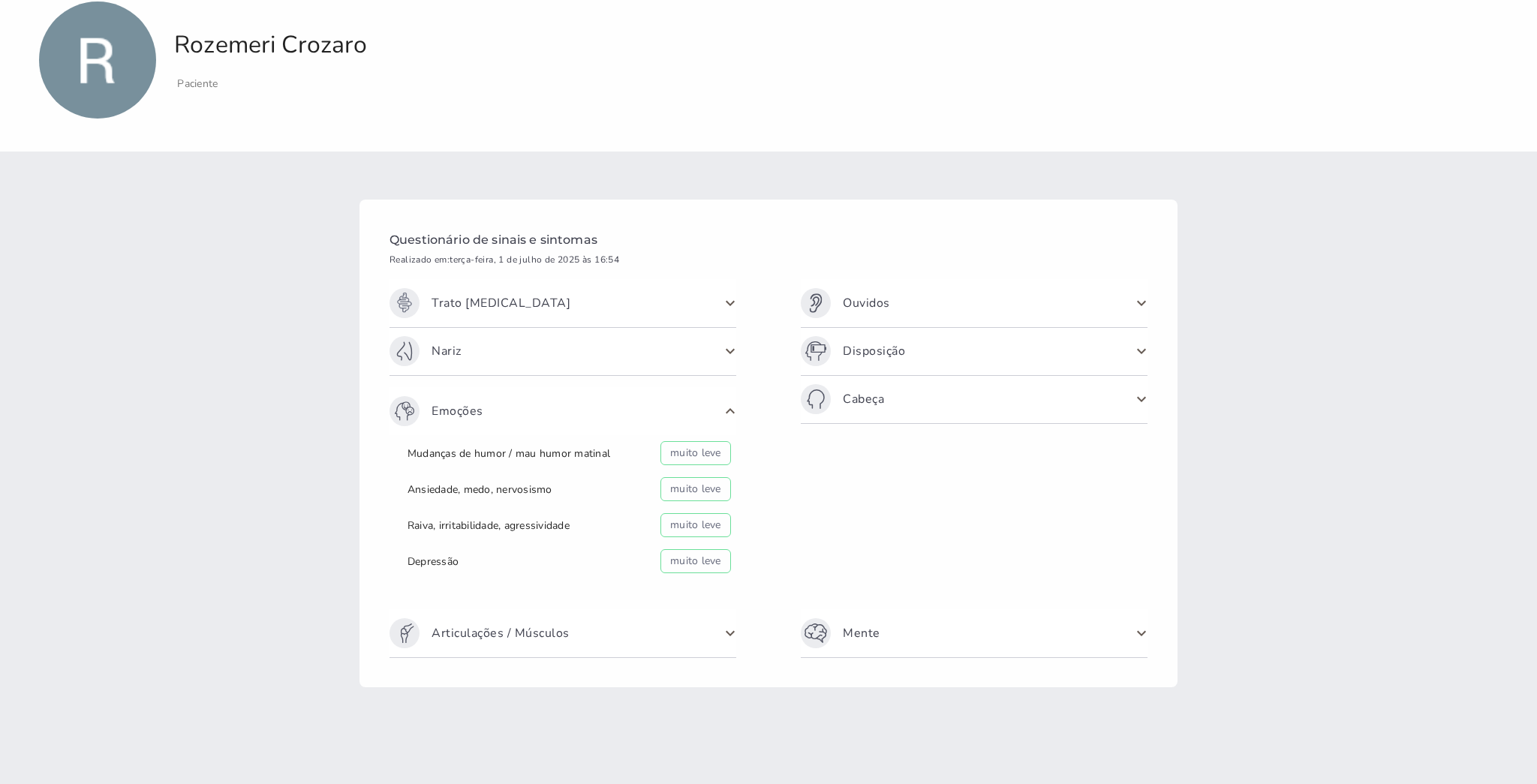 click on "Cabeça" 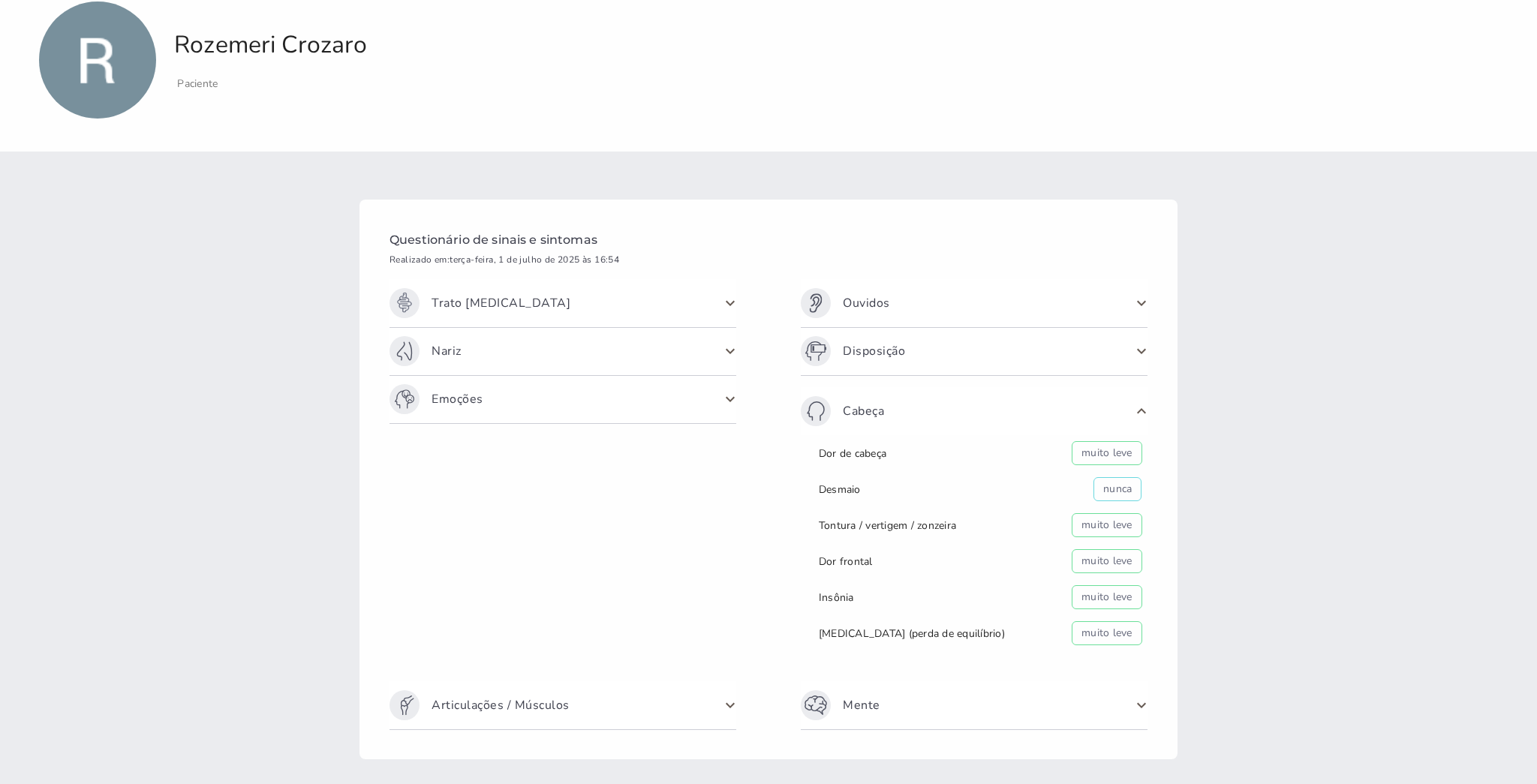 click 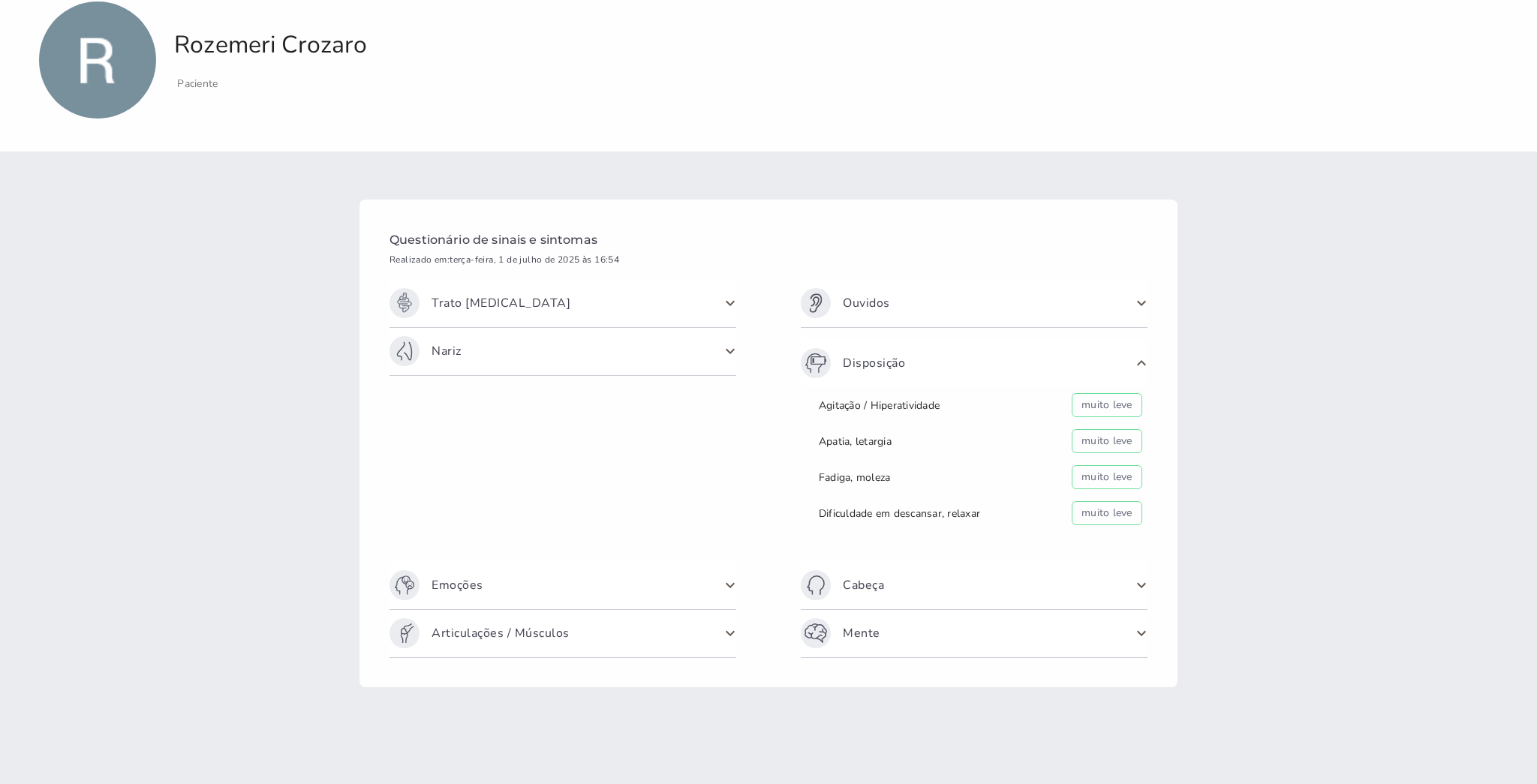 click 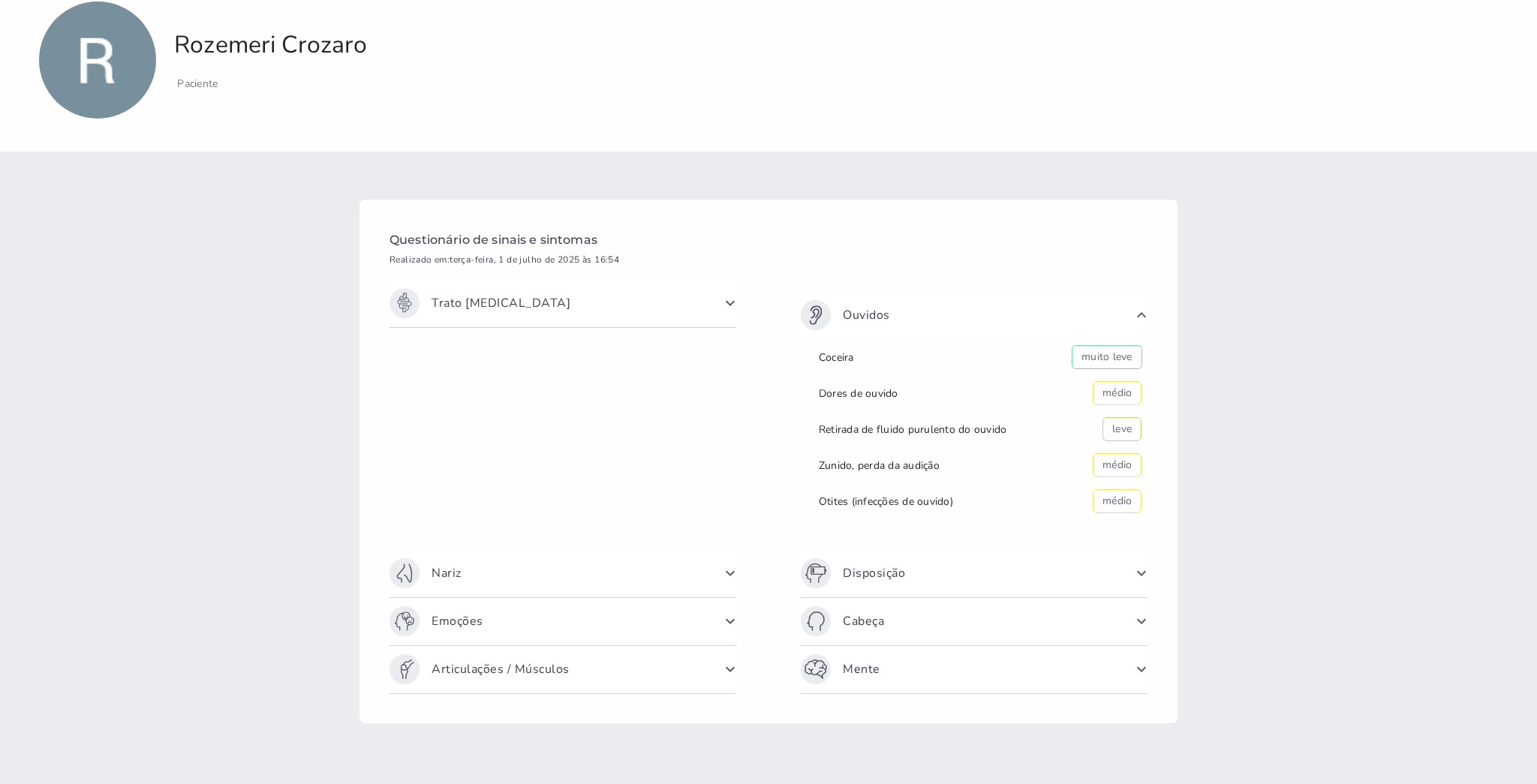 scroll, scrollTop: 717, scrollLeft: 0, axis: vertical 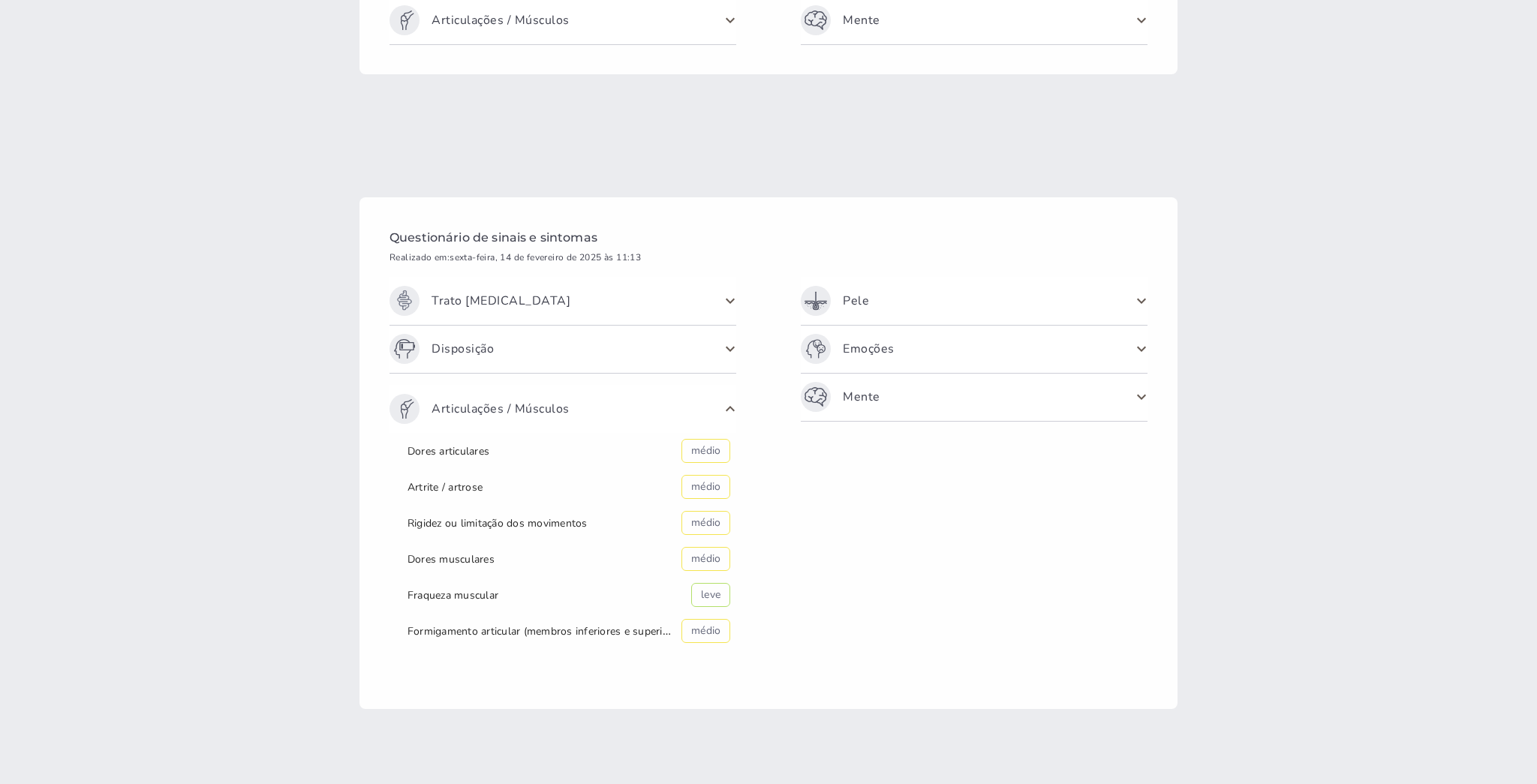click 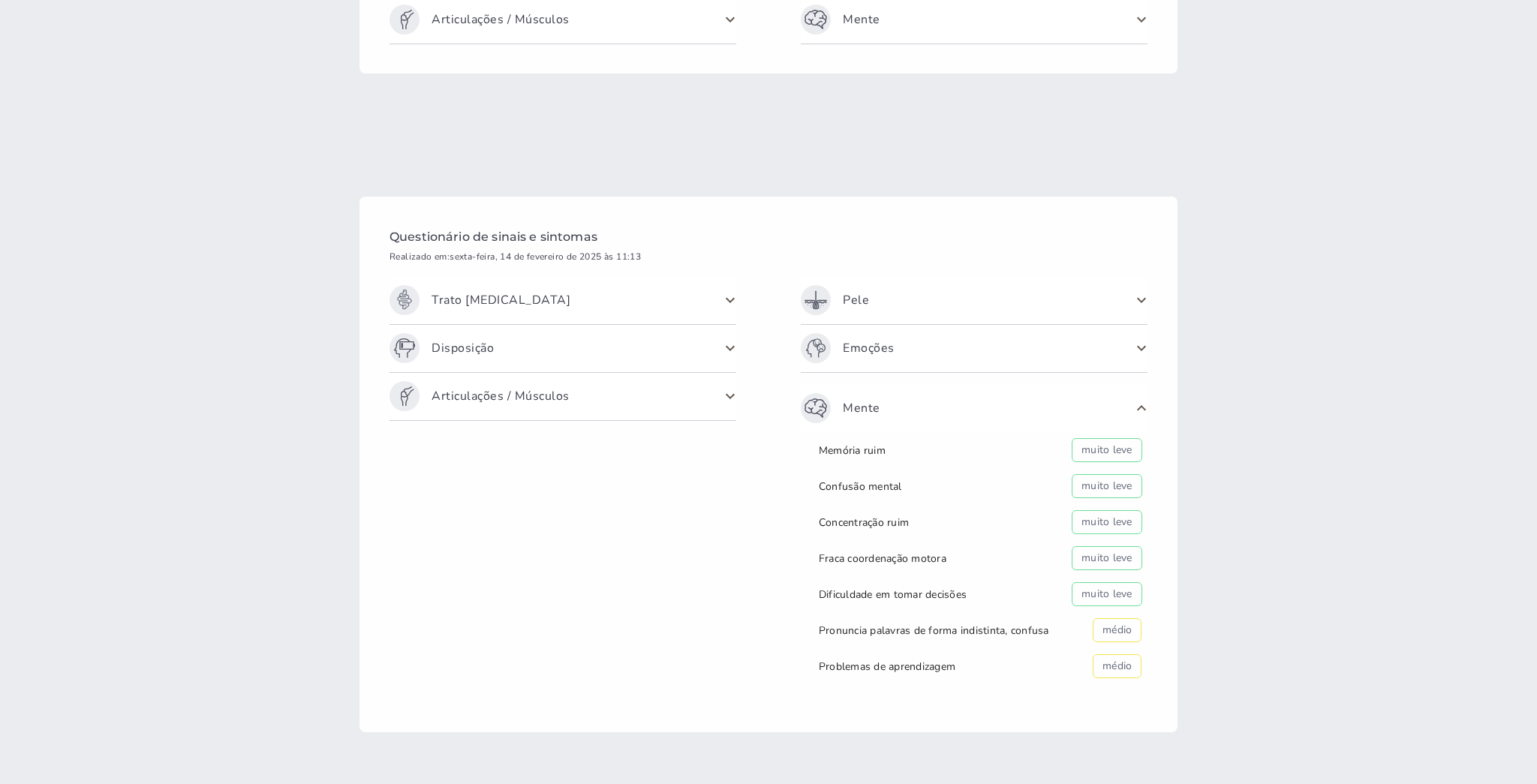 scroll, scrollTop: 32, scrollLeft: 0, axis: vertical 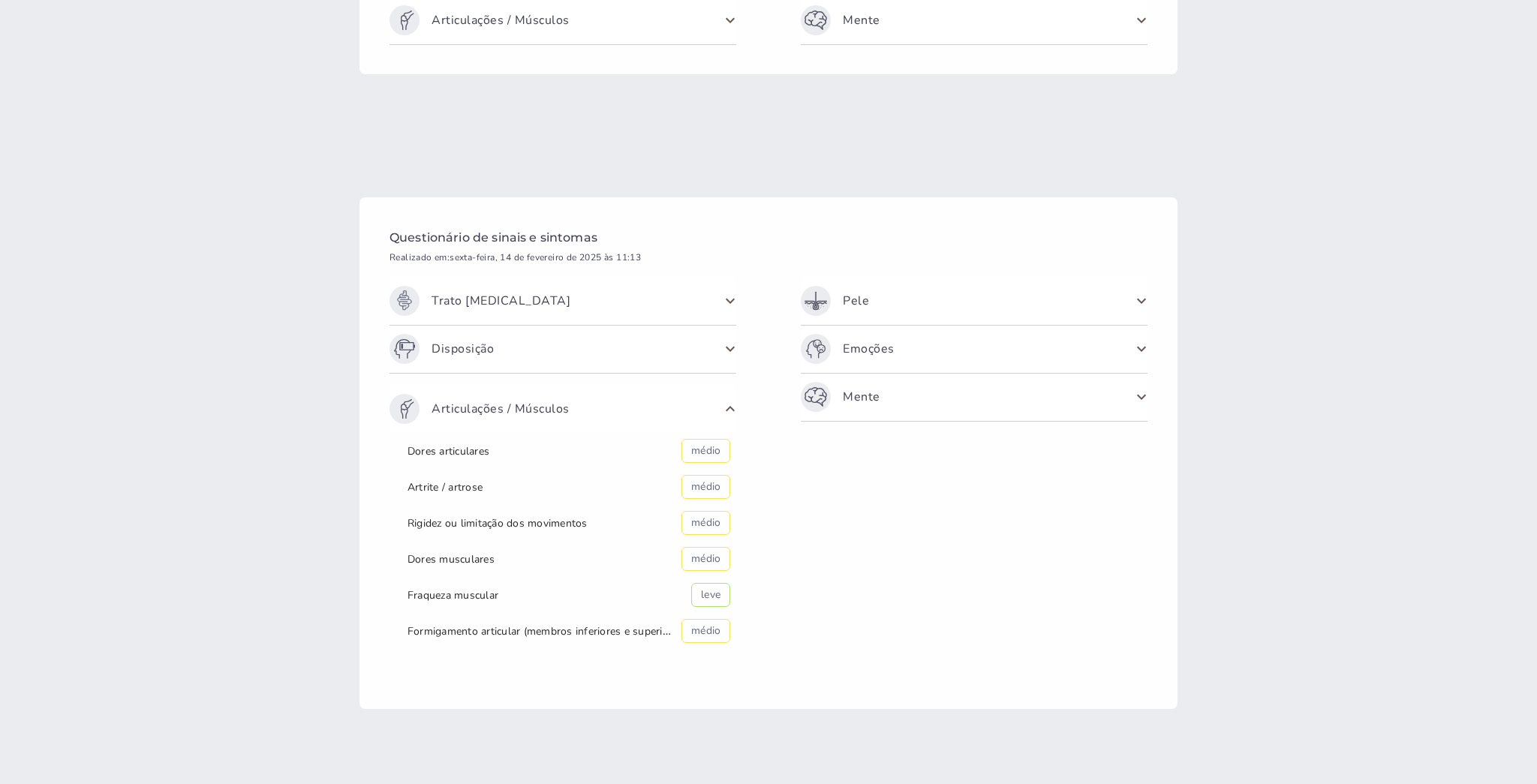 click on "Mente" 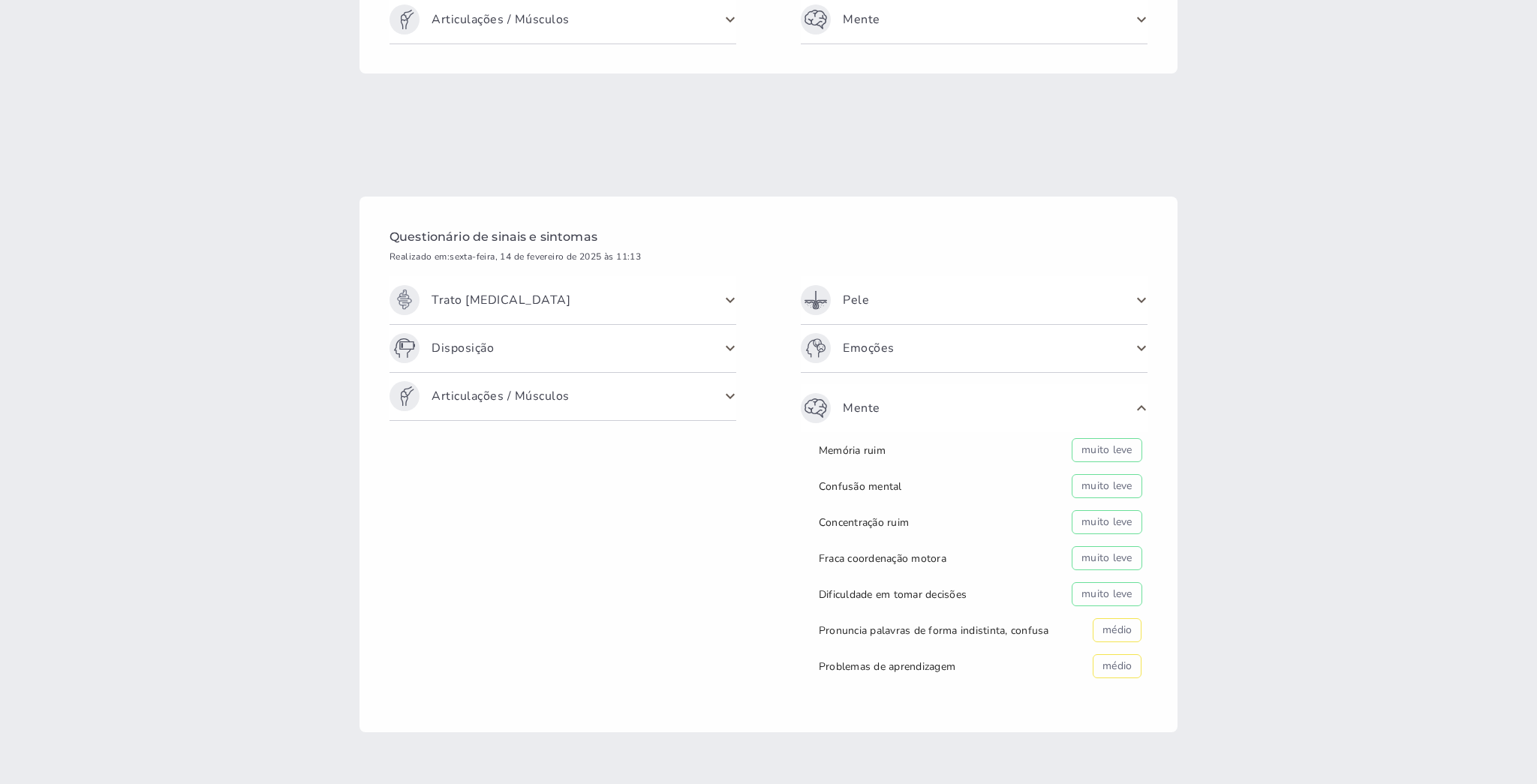 scroll, scrollTop: 32, scrollLeft: 0, axis: vertical 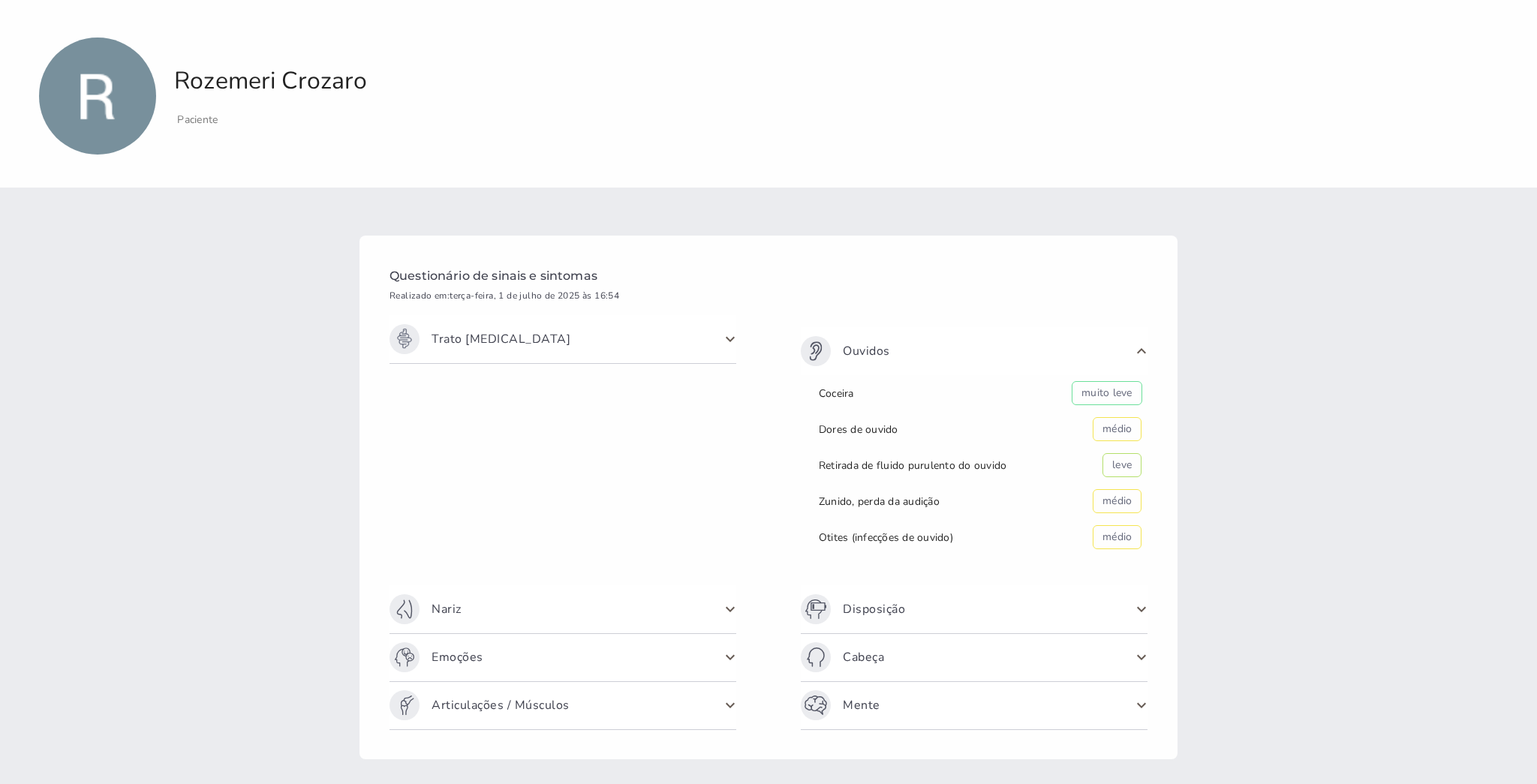 click on "Mente" 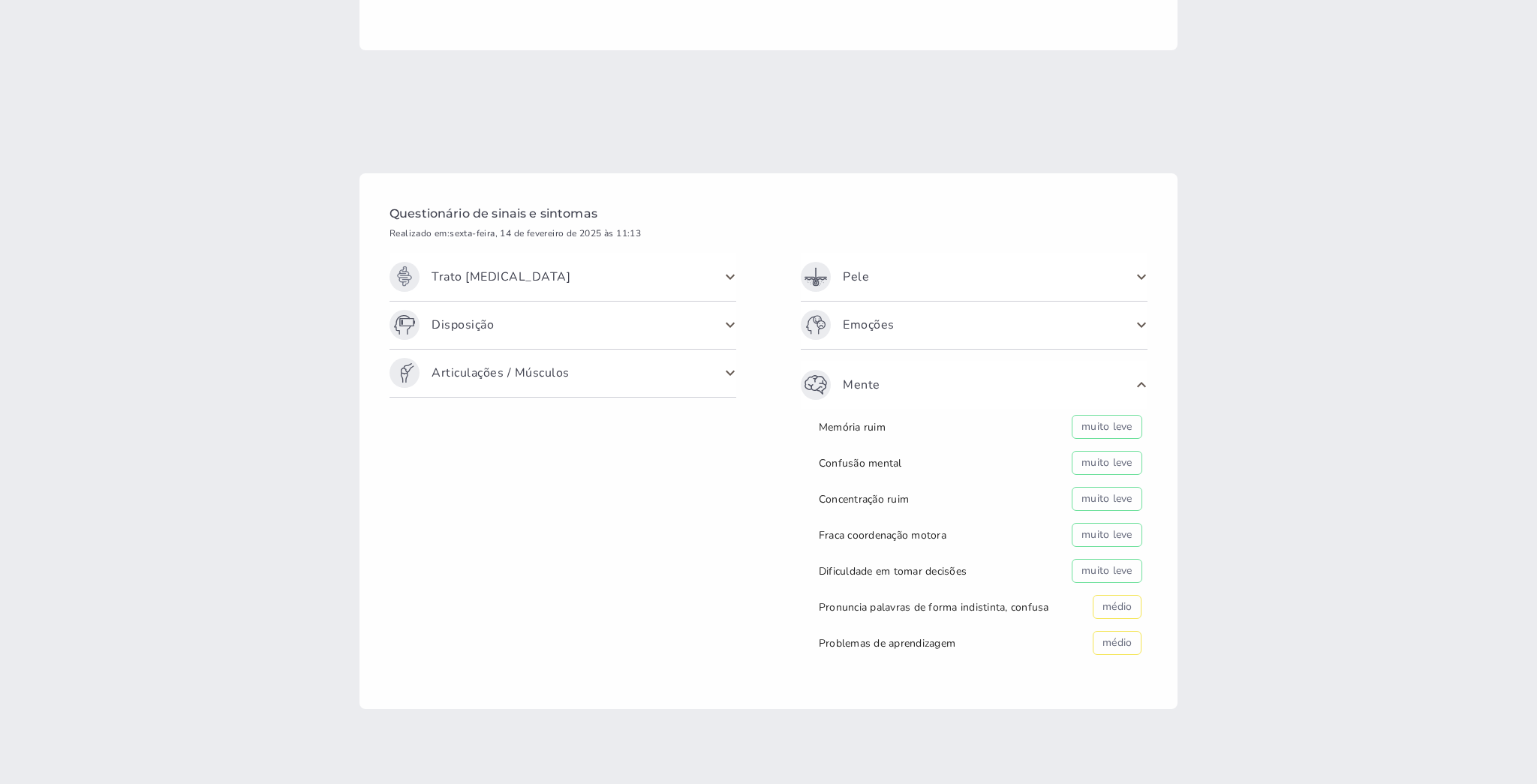 scroll, scrollTop: 116, scrollLeft: 0, axis: vertical 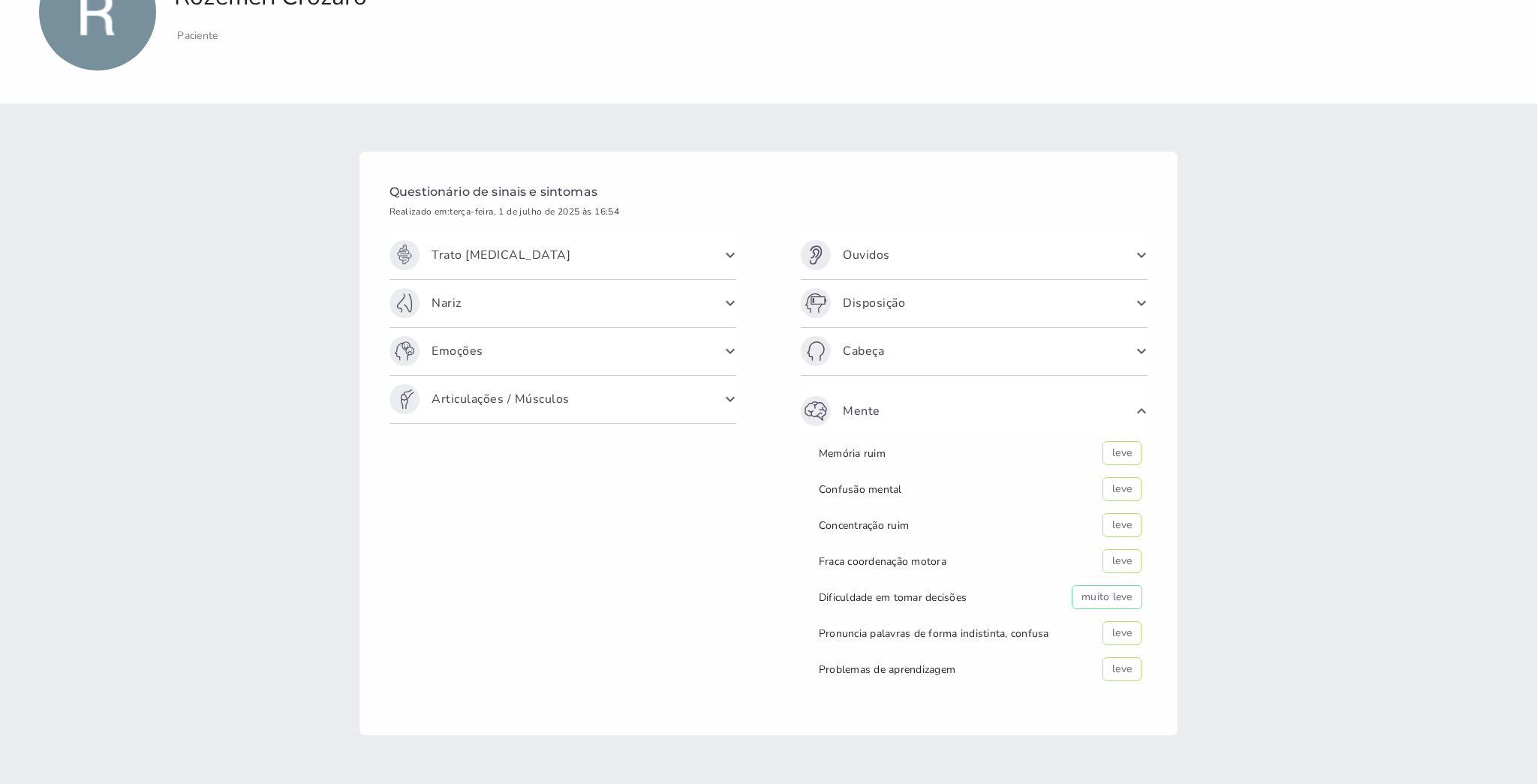 click on "Disposição" 